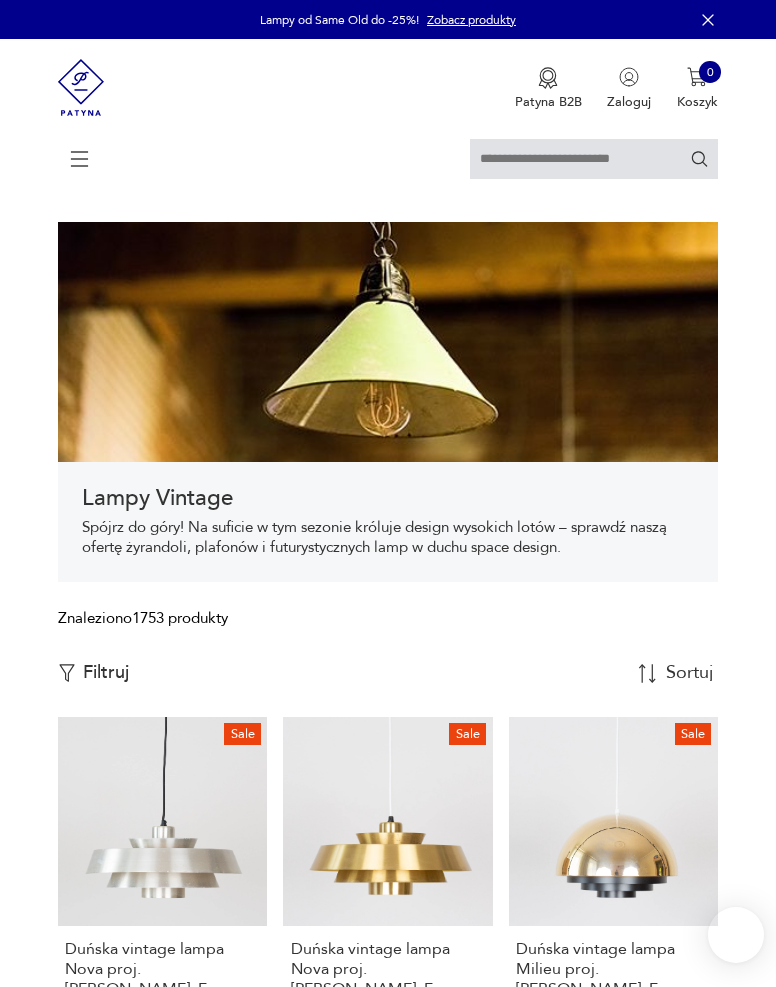scroll, scrollTop: 346, scrollLeft: 0, axis: vertical 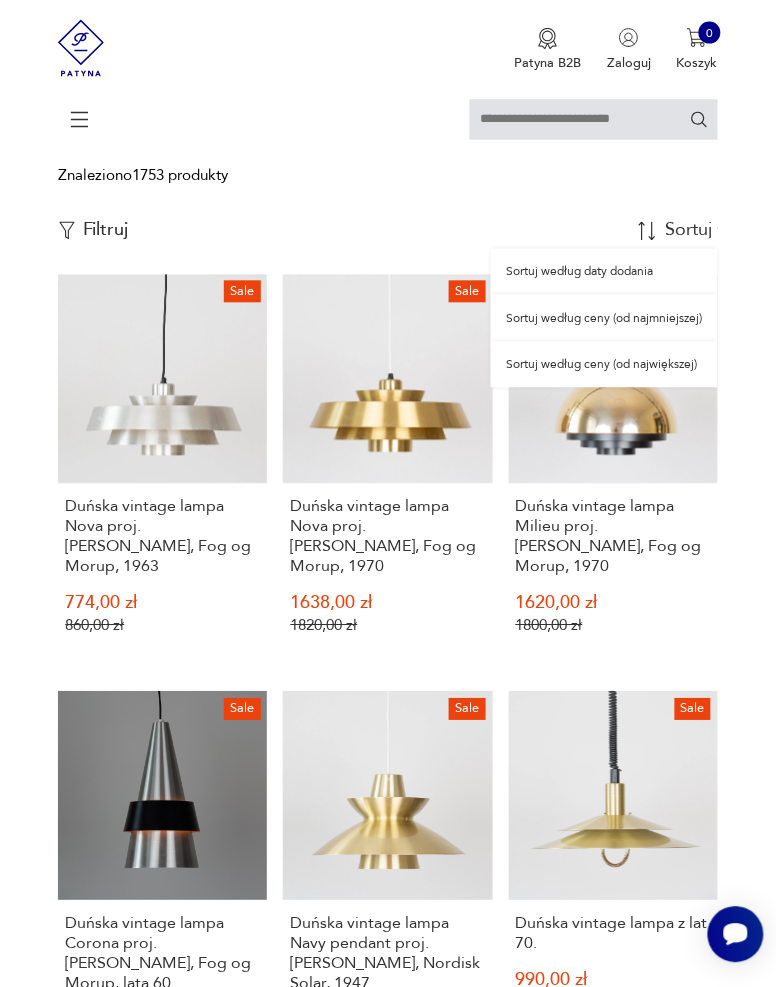 click on "Sortuj według ceny (od najmniejszej)" at bounding box center [604, 318] 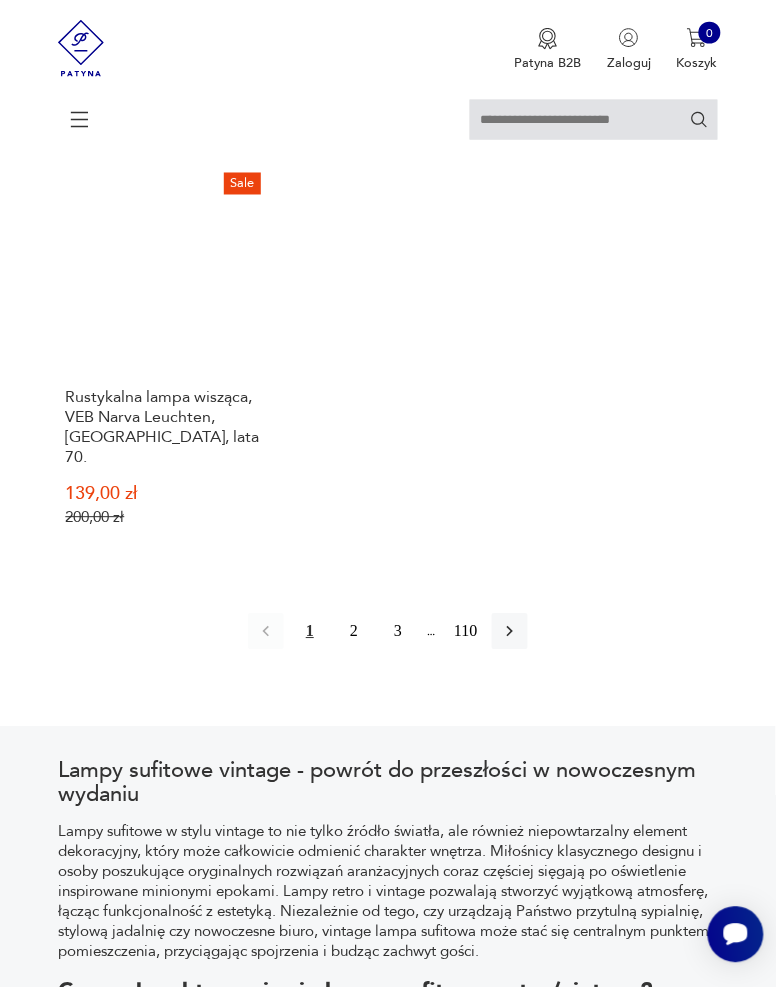 scroll, scrollTop: 2498, scrollLeft: 0, axis: vertical 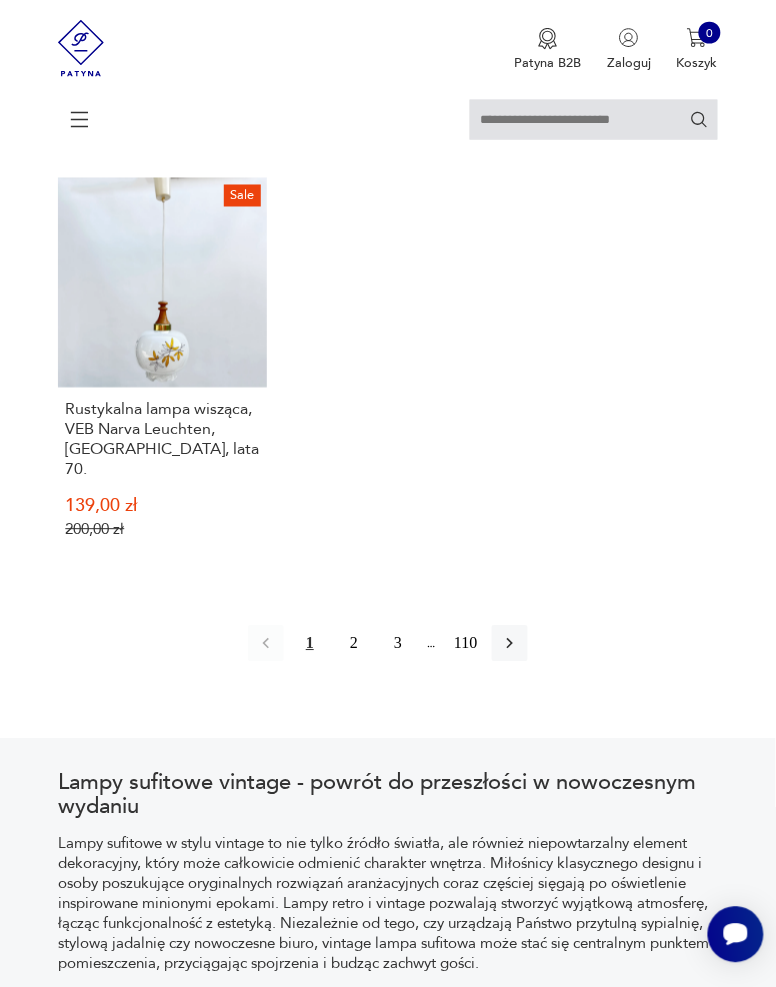 click on "2" at bounding box center (354, 644) 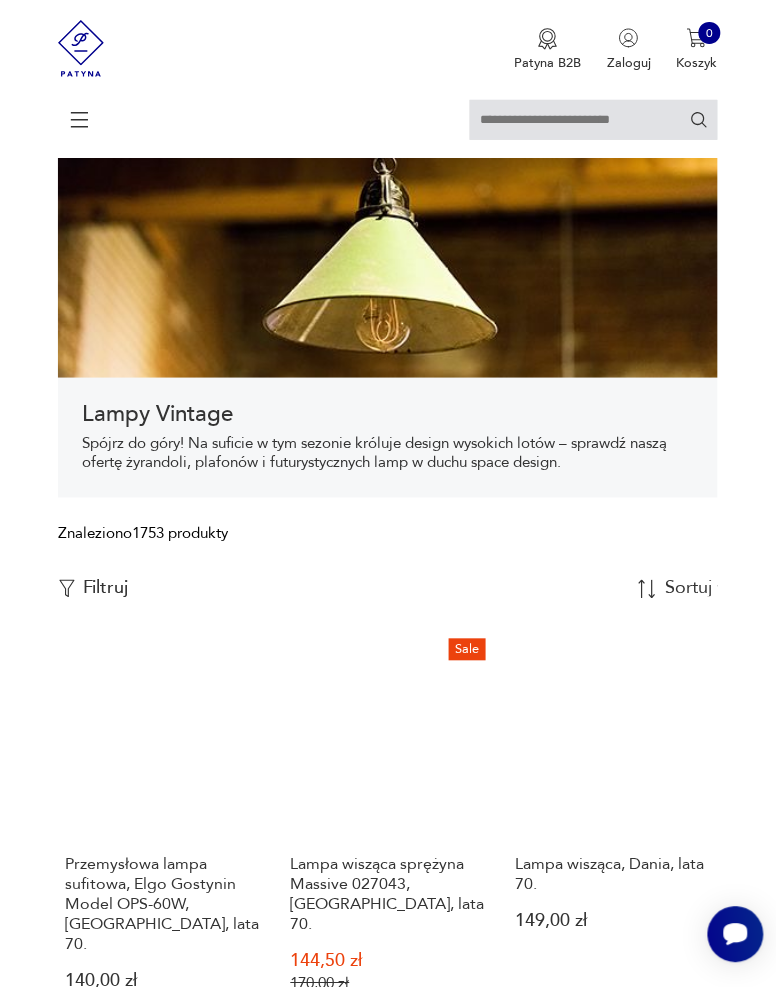 scroll, scrollTop: 49, scrollLeft: 0, axis: vertical 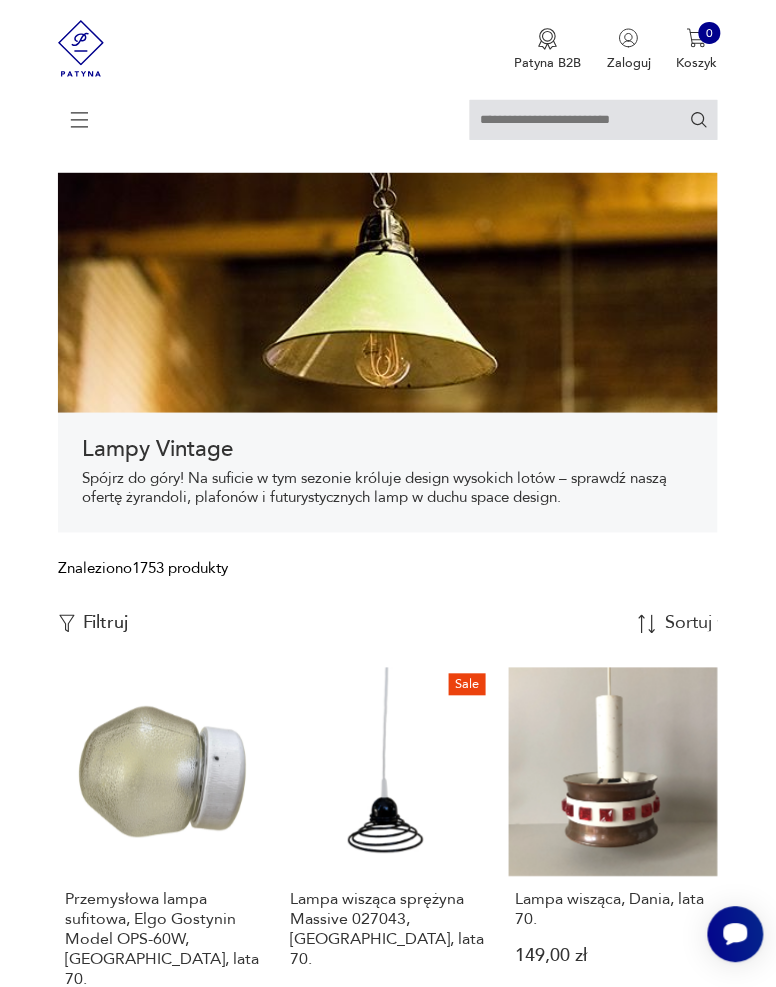click on "Filtruj" at bounding box center (106, 624) 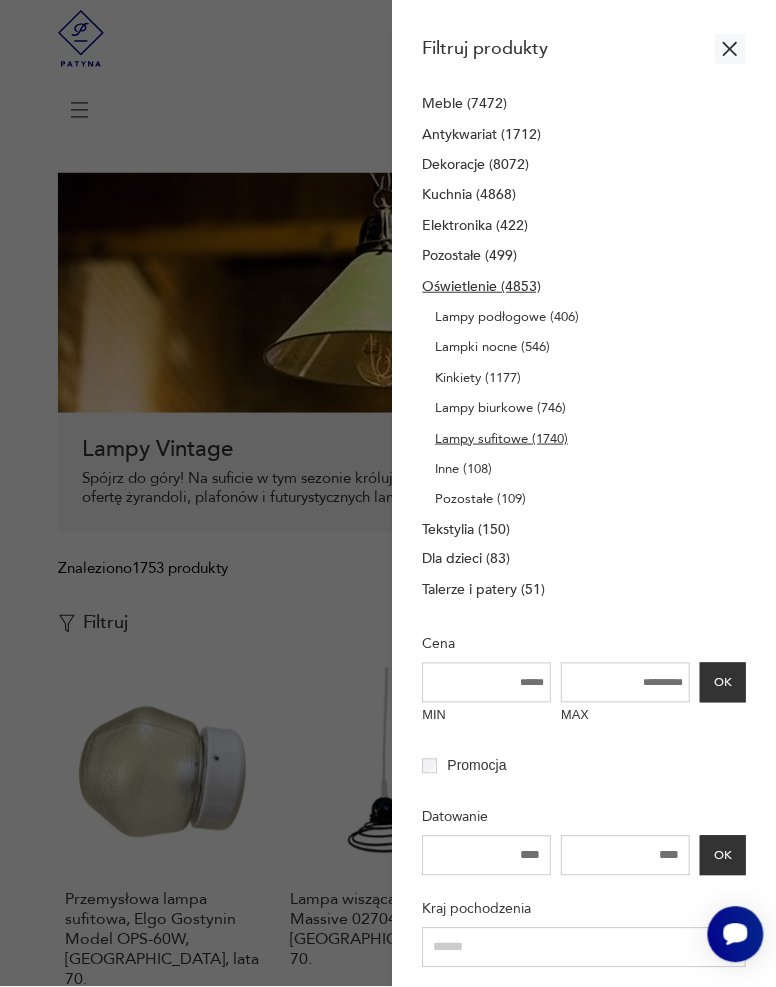 scroll, scrollTop: 225, scrollLeft: 0, axis: vertical 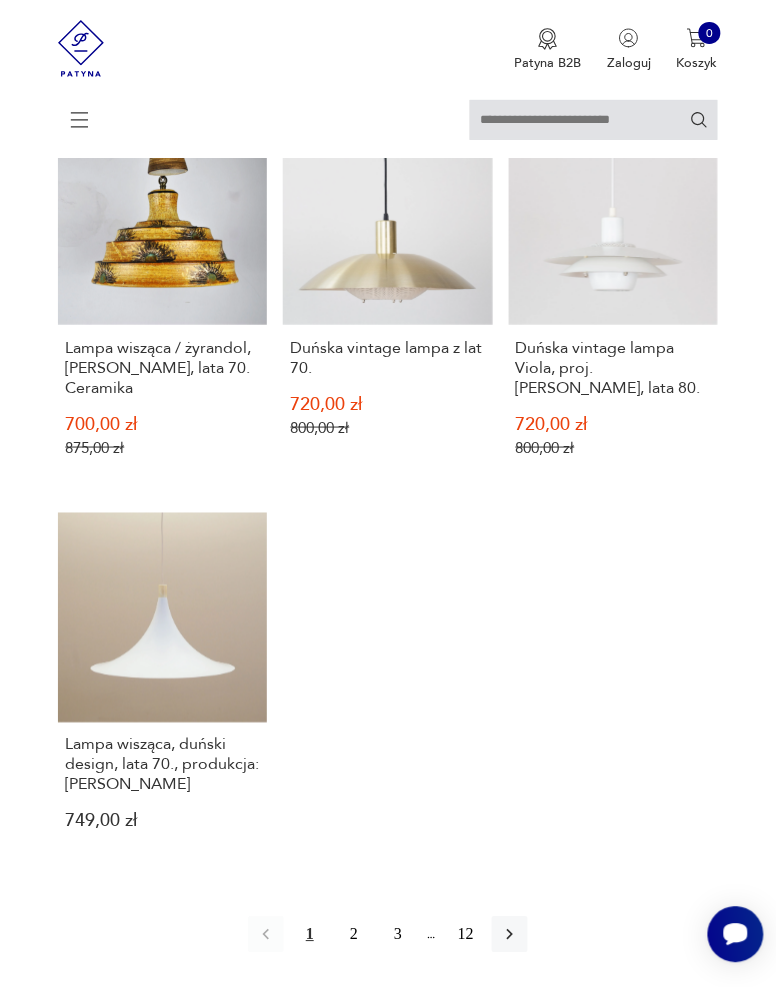 click on "2" at bounding box center (354, 935) 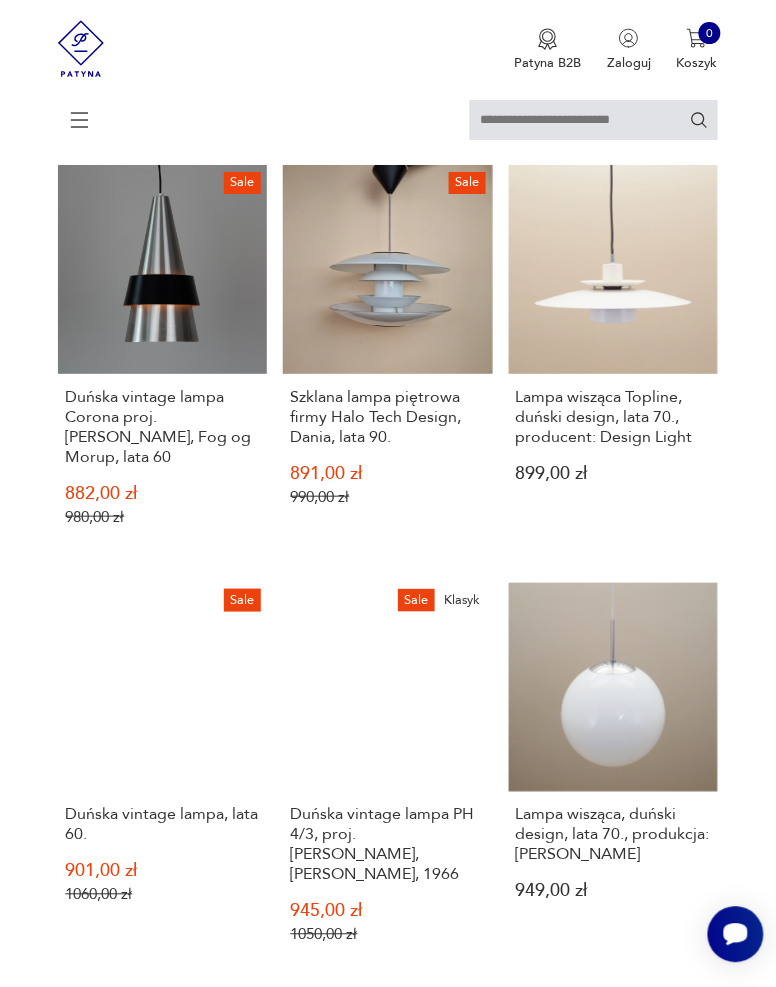 scroll, scrollTop: 928, scrollLeft: 0, axis: vertical 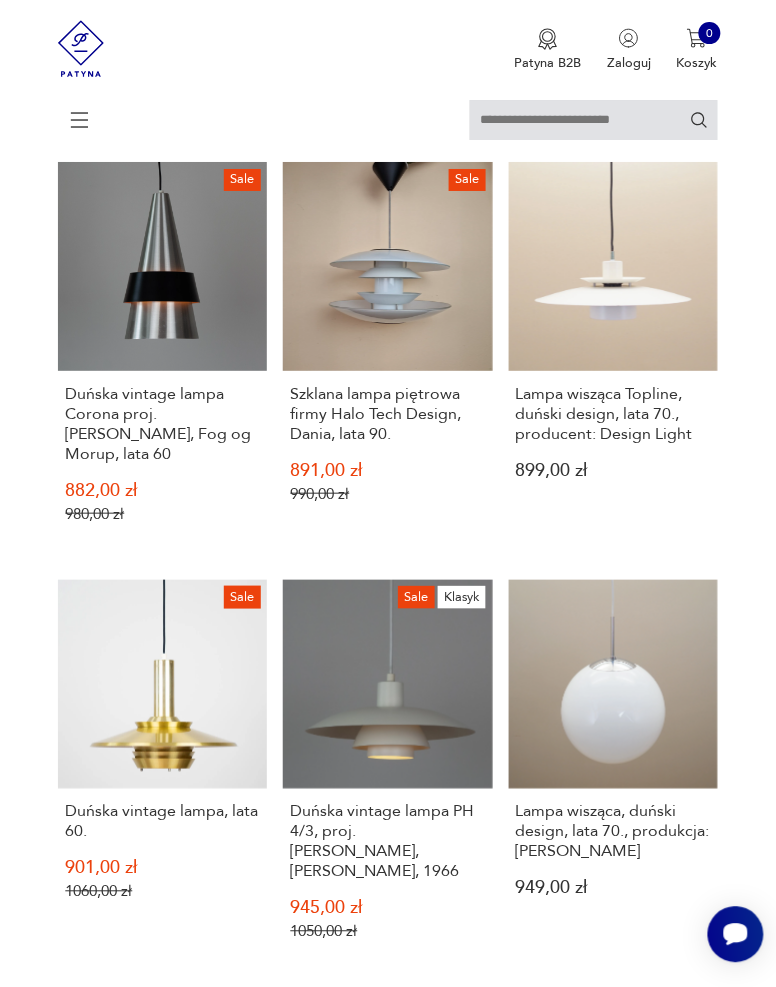 click on "Lampa wisząca, duński design, lata 70., produkcja: [PERSON_NAME] 949,00 zł" at bounding box center [613, 776] 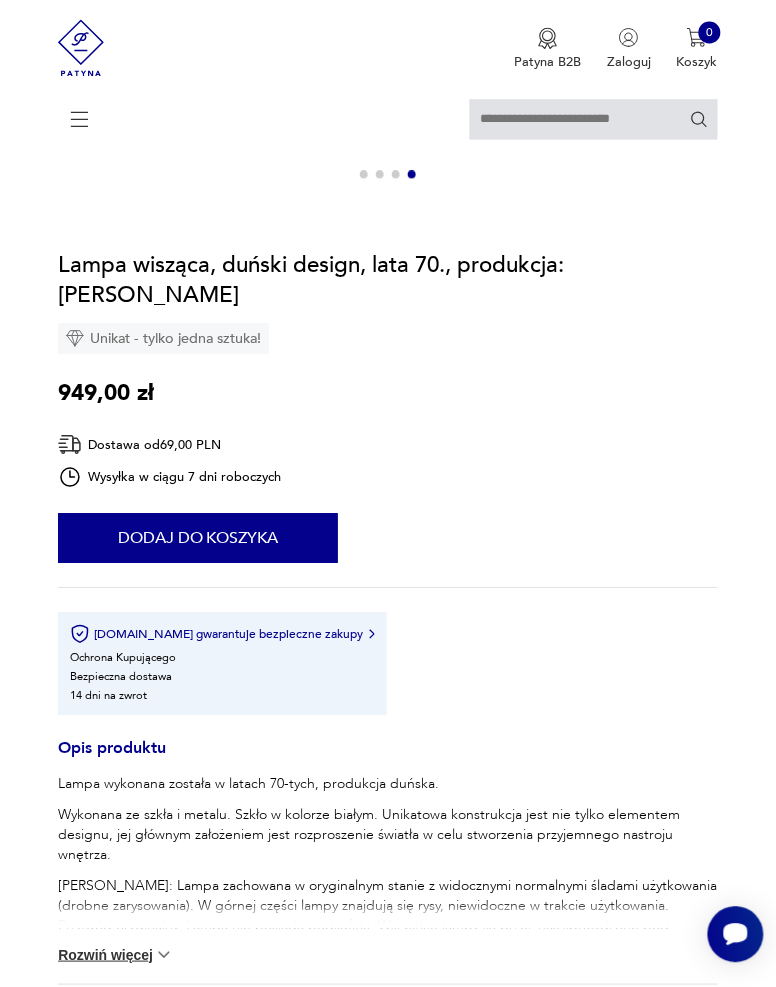 scroll, scrollTop: 533, scrollLeft: 0, axis: vertical 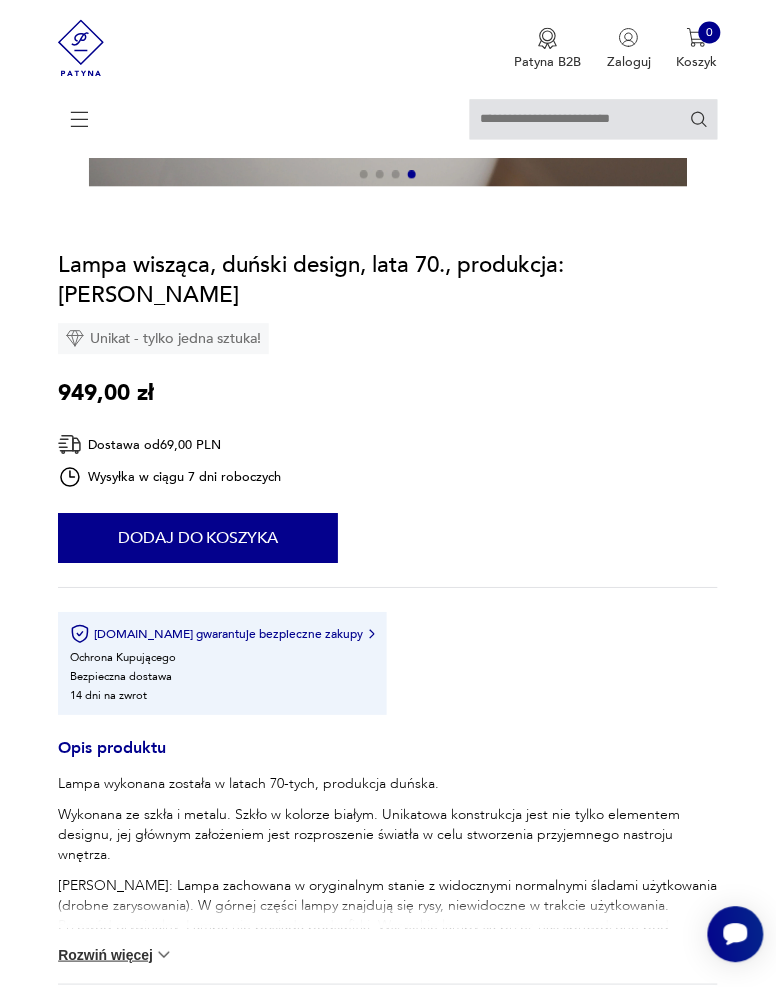 click on "Rozwiń więcej" at bounding box center [116, 956] 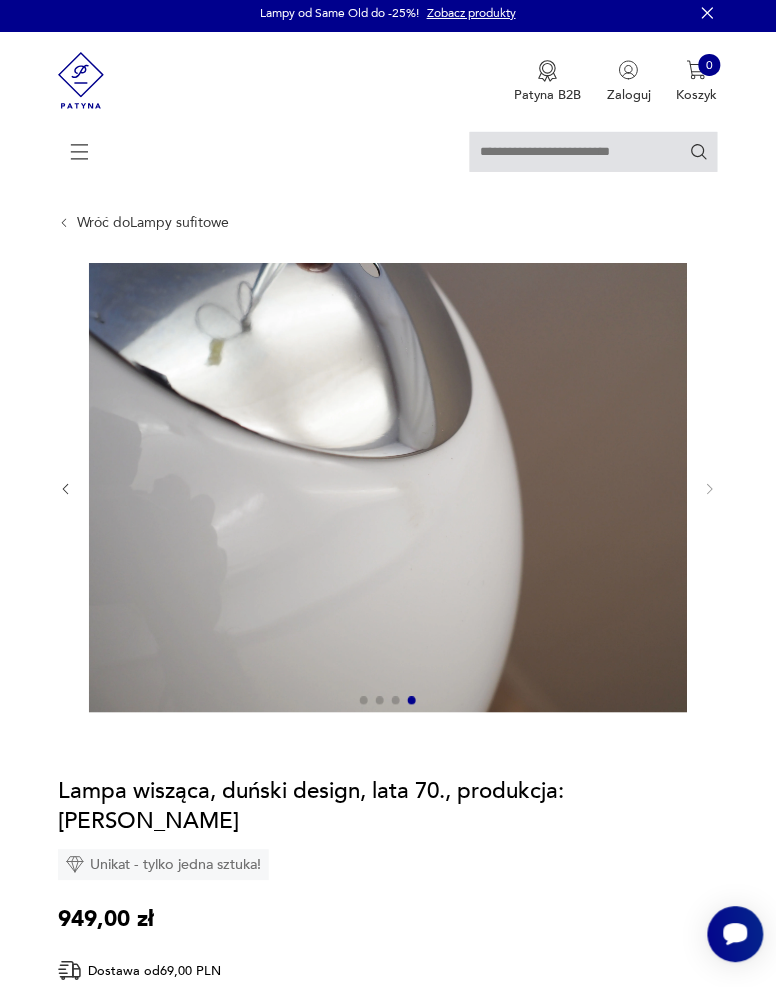 scroll, scrollTop: 0, scrollLeft: 0, axis: both 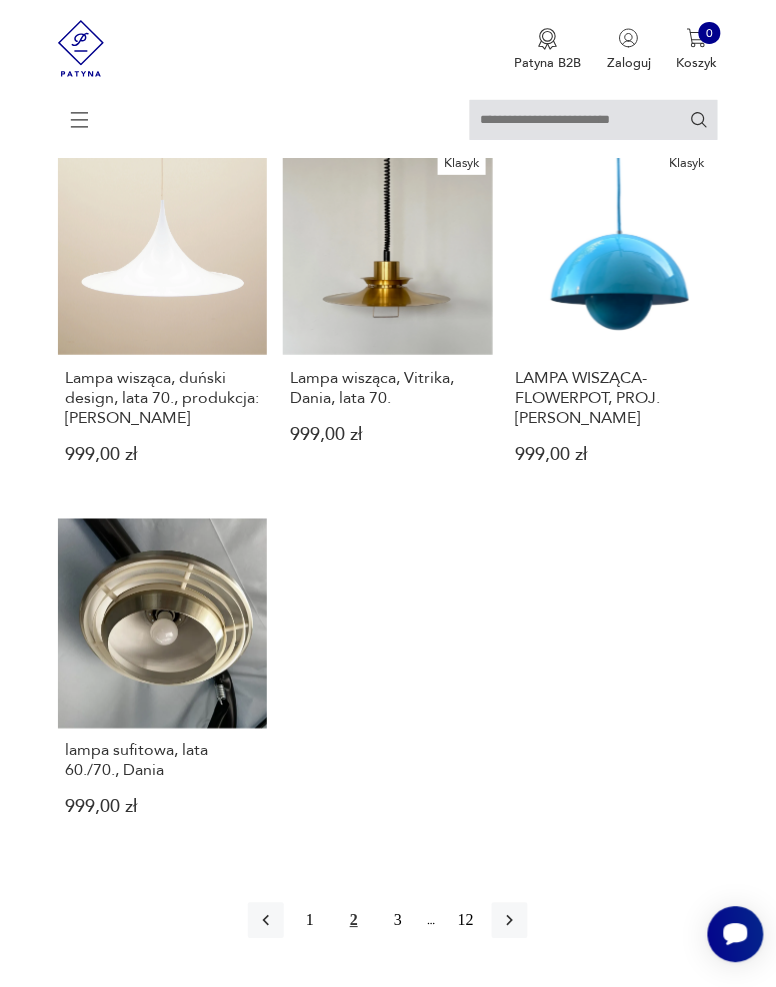 click on "3" at bounding box center [398, 921] 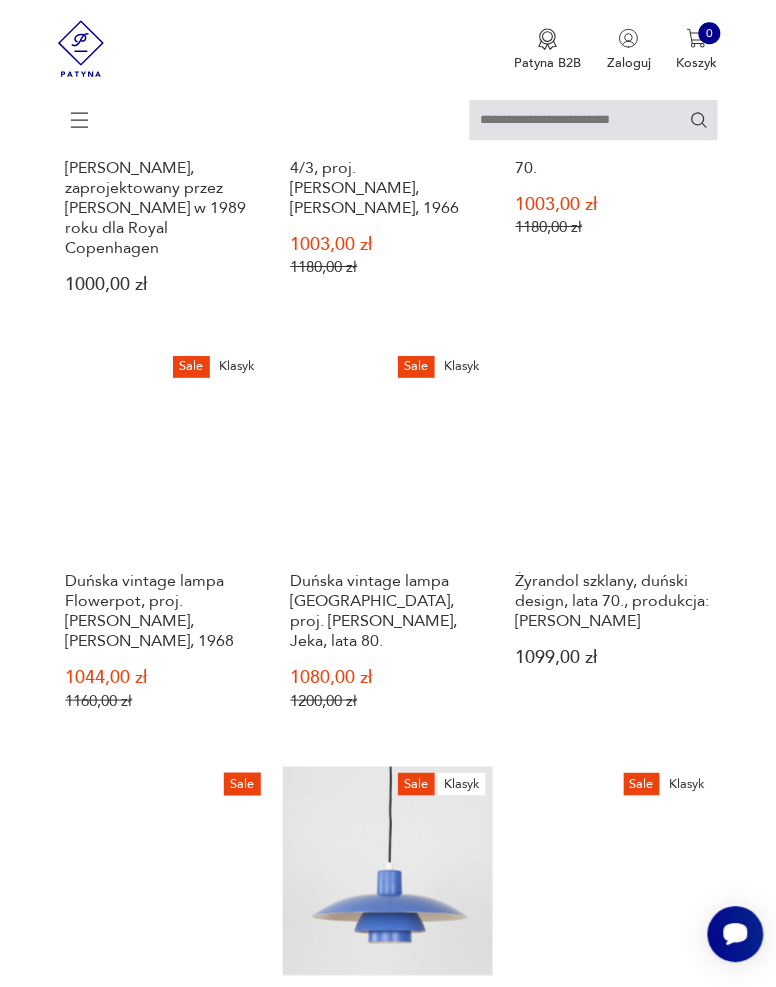 scroll, scrollTop: 801, scrollLeft: 0, axis: vertical 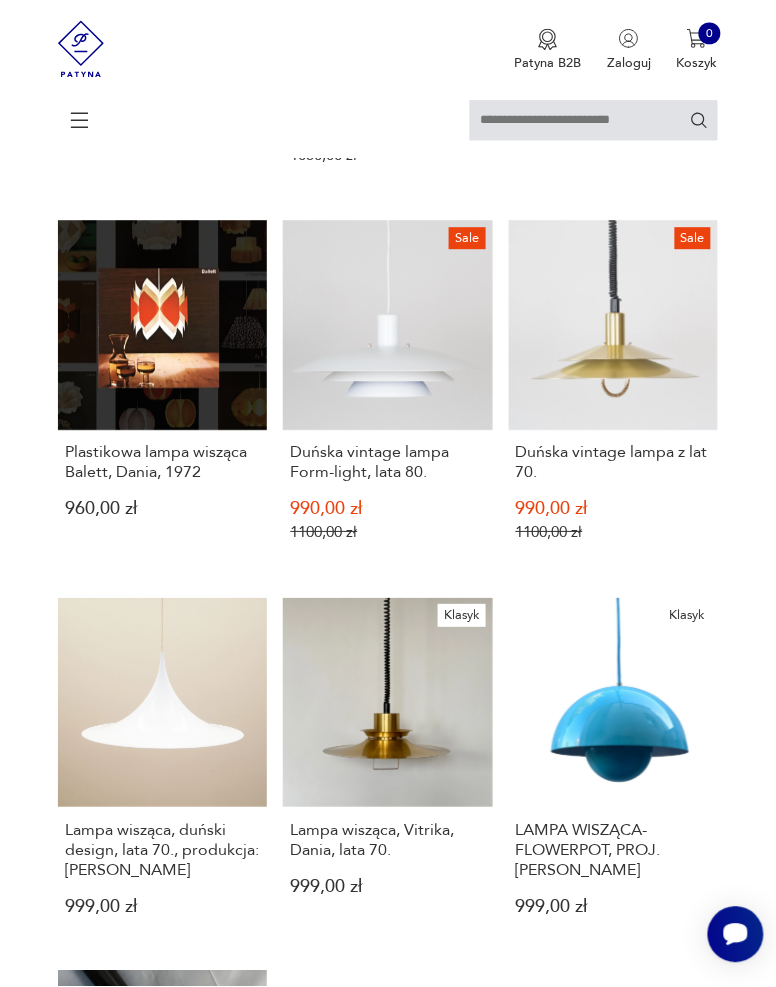 click on "Klasyk LAMPA WISZĄCA- FLOWERPOT, PROJ. [PERSON_NAME] 999,00 zł" at bounding box center [613, 772] 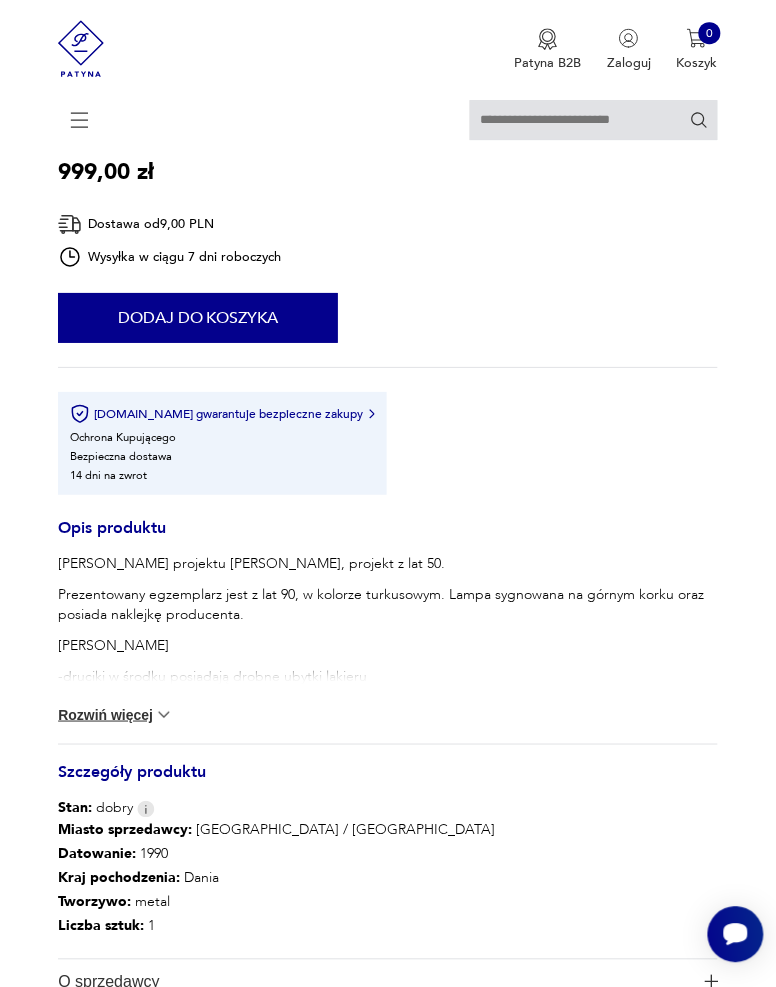 scroll, scrollTop: 826, scrollLeft: 0, axis: vertical 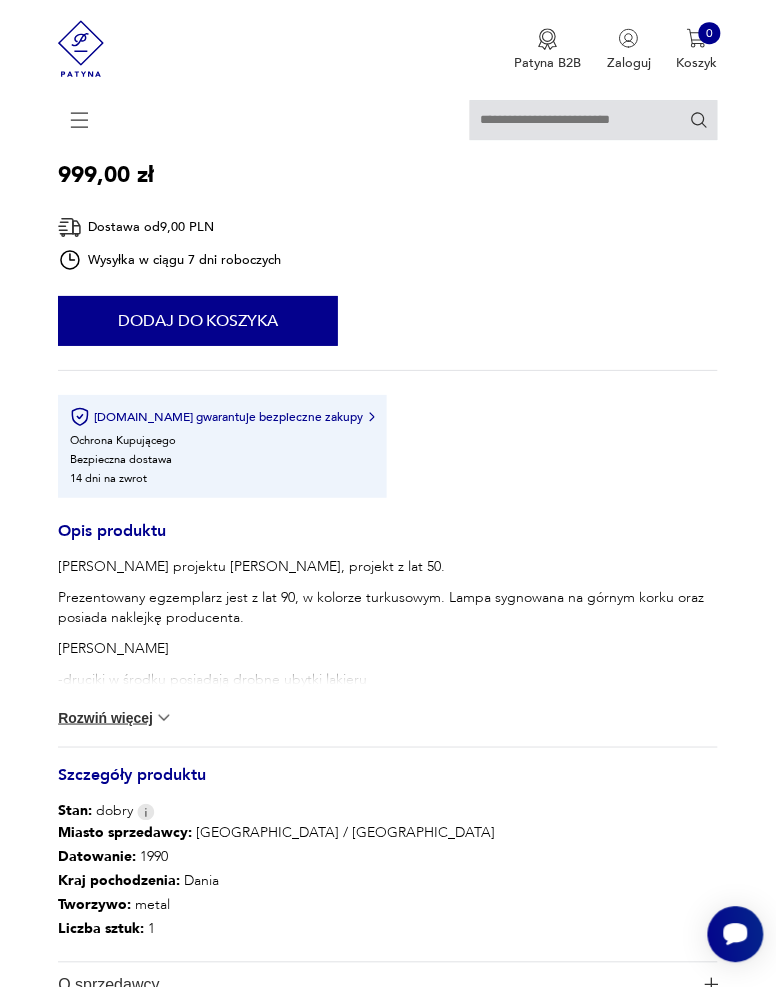 click on "Rozwiń więcej" at bounding box center (116, 718) 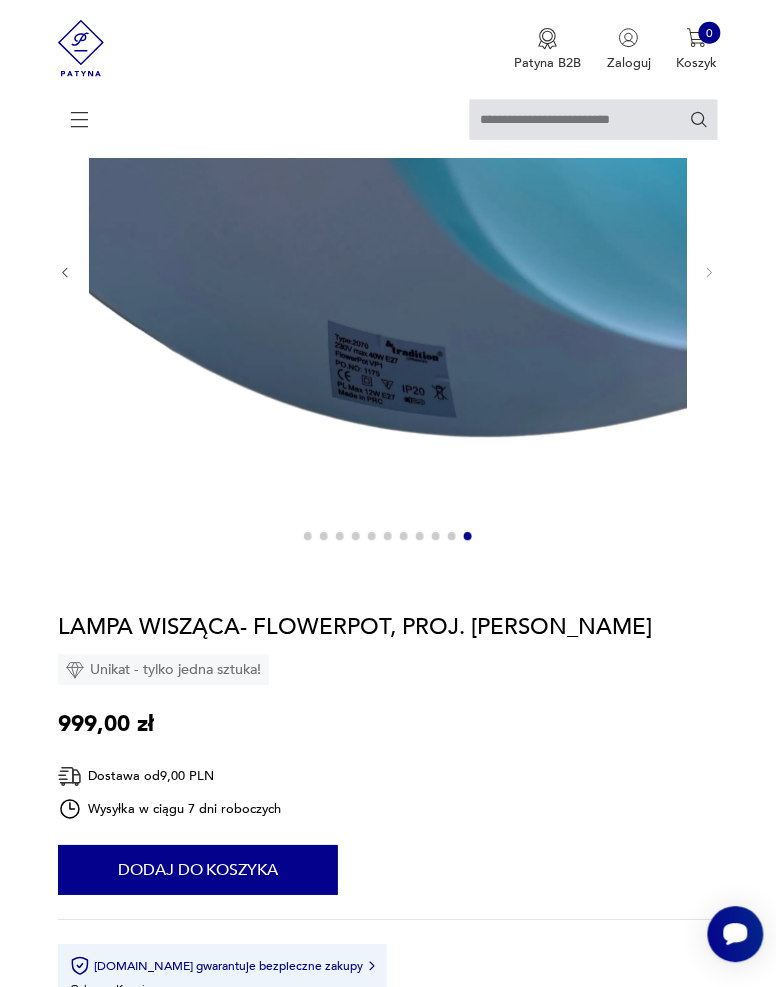 scroll, scrollTop: 0, scrollLeft: 0, axis: both 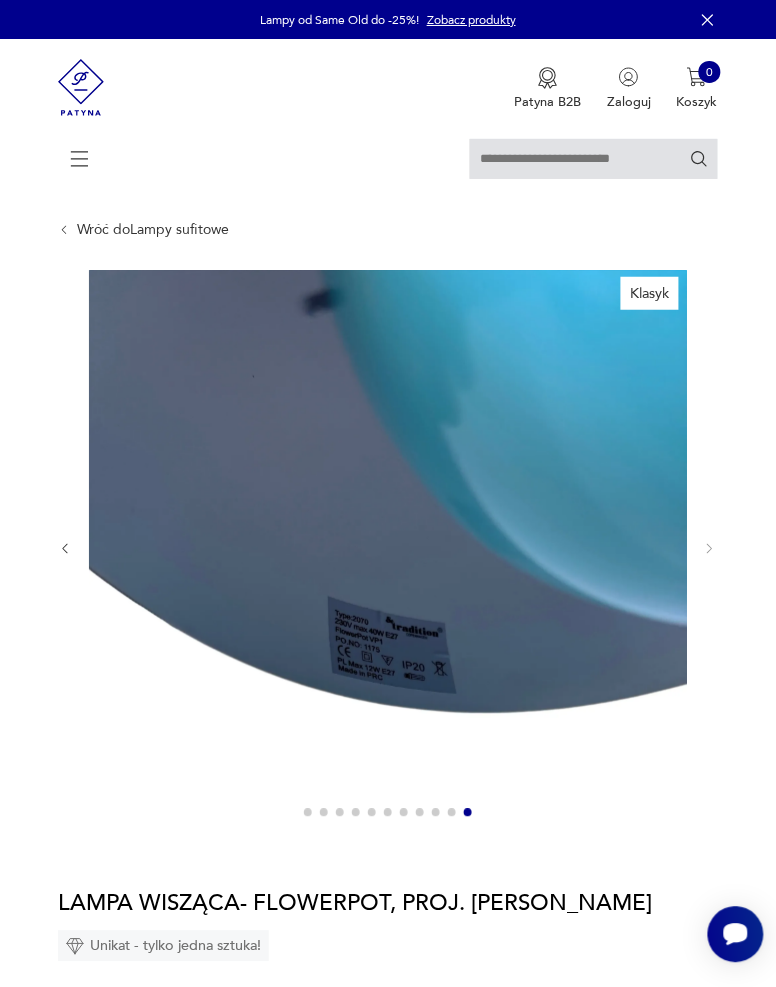 click at bounding box center [388, 547] 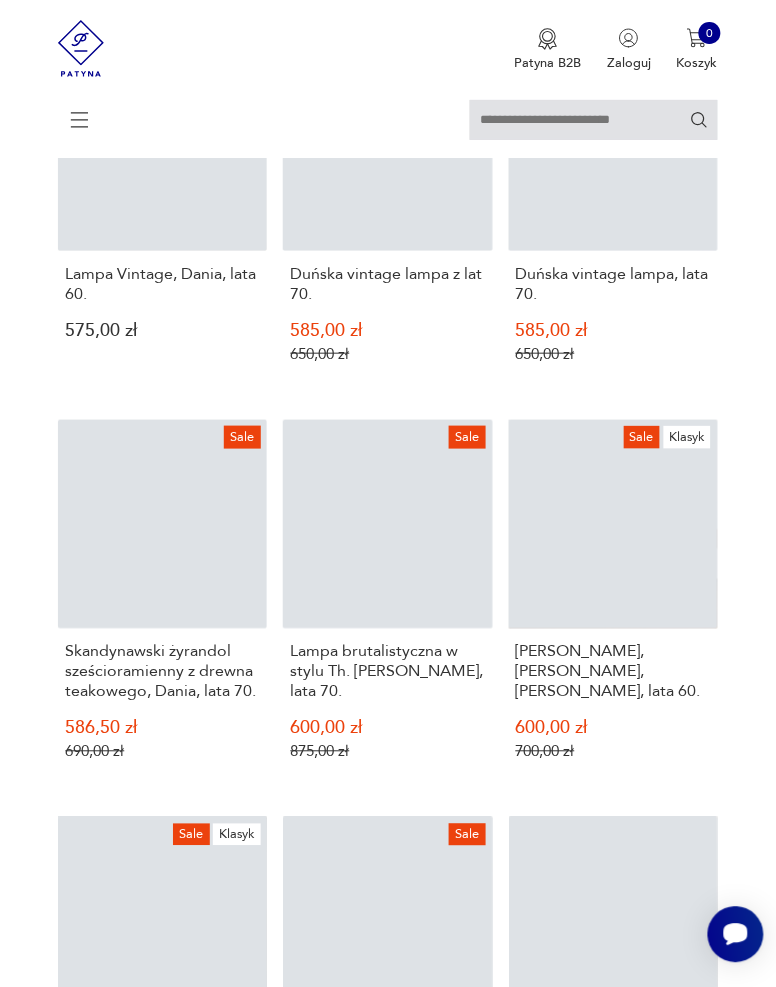 scroll, scrollTop: 2171, scrollLeft: 0, axis: vertical 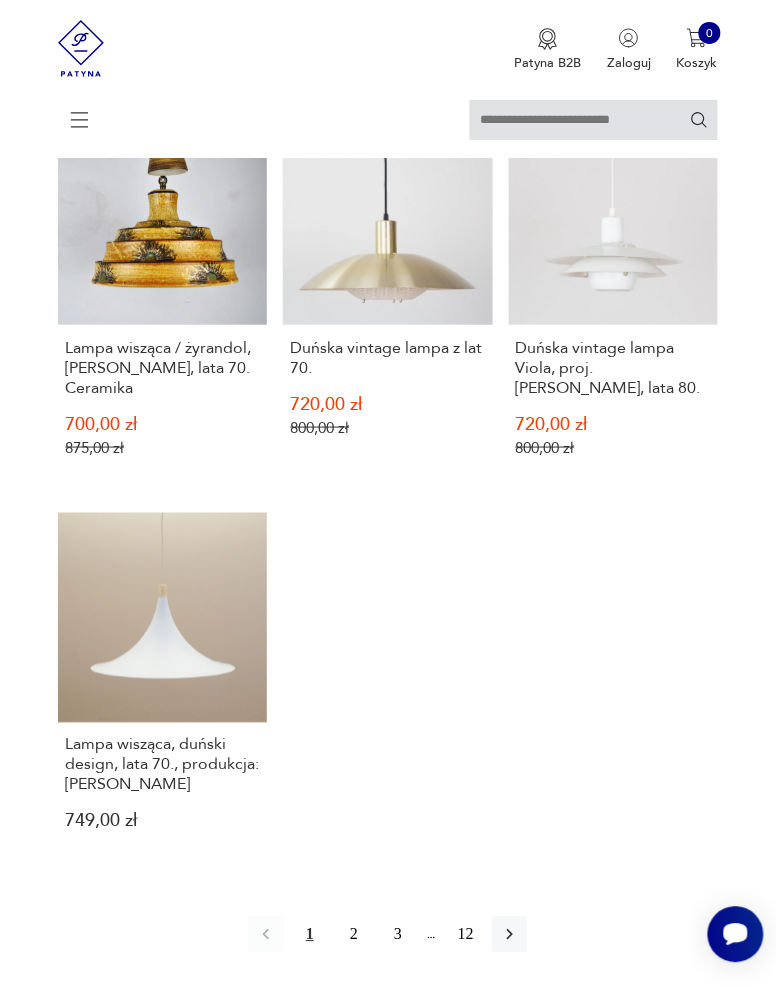 click on "3" at bounding box center [398, 935] 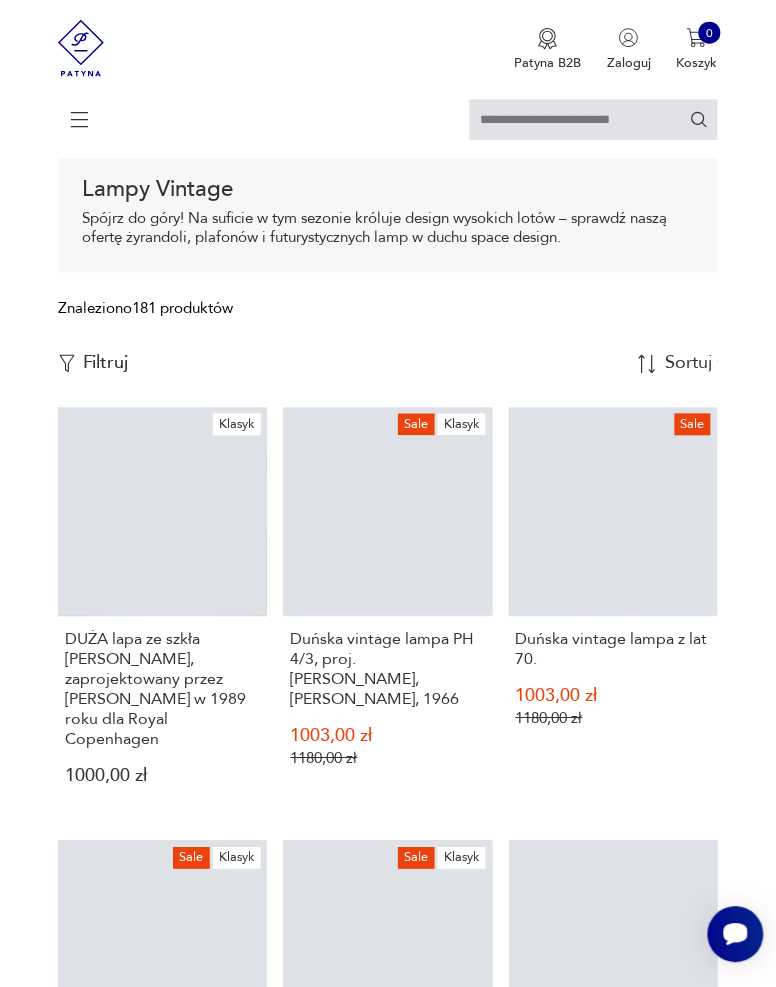 scroll, scrollTop: 308, scrollLeft: 0, axis: vertical 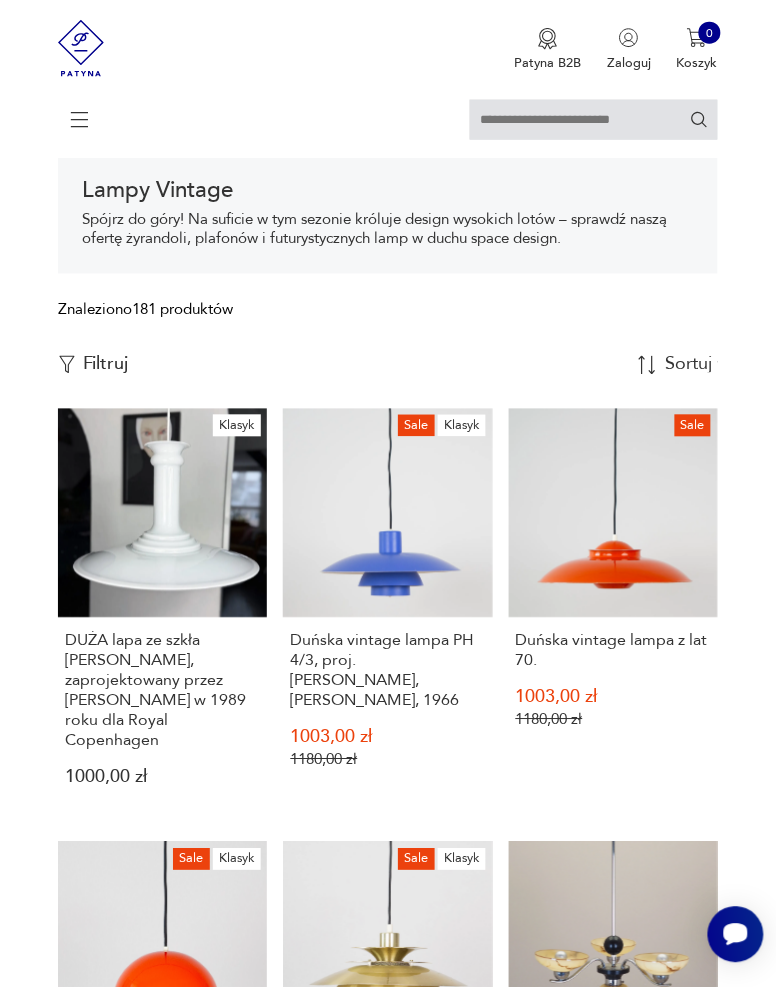 click at bounding box center (81, 48) 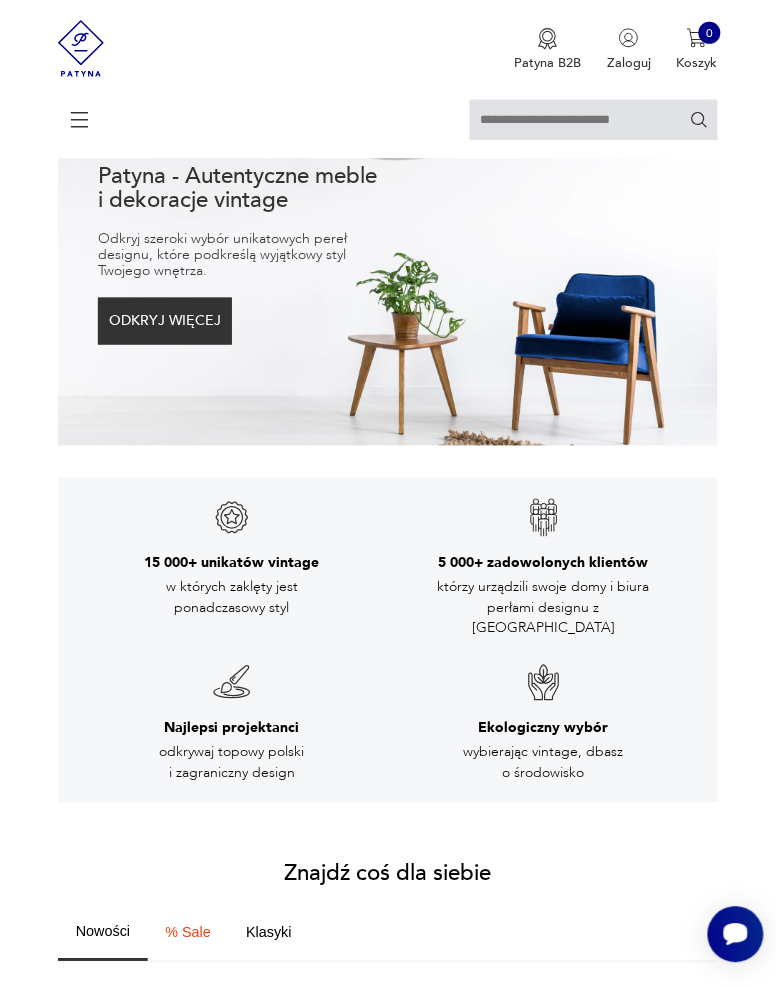 scroll, scrollTop: 308, scrollLeft: 0, axis: vertical 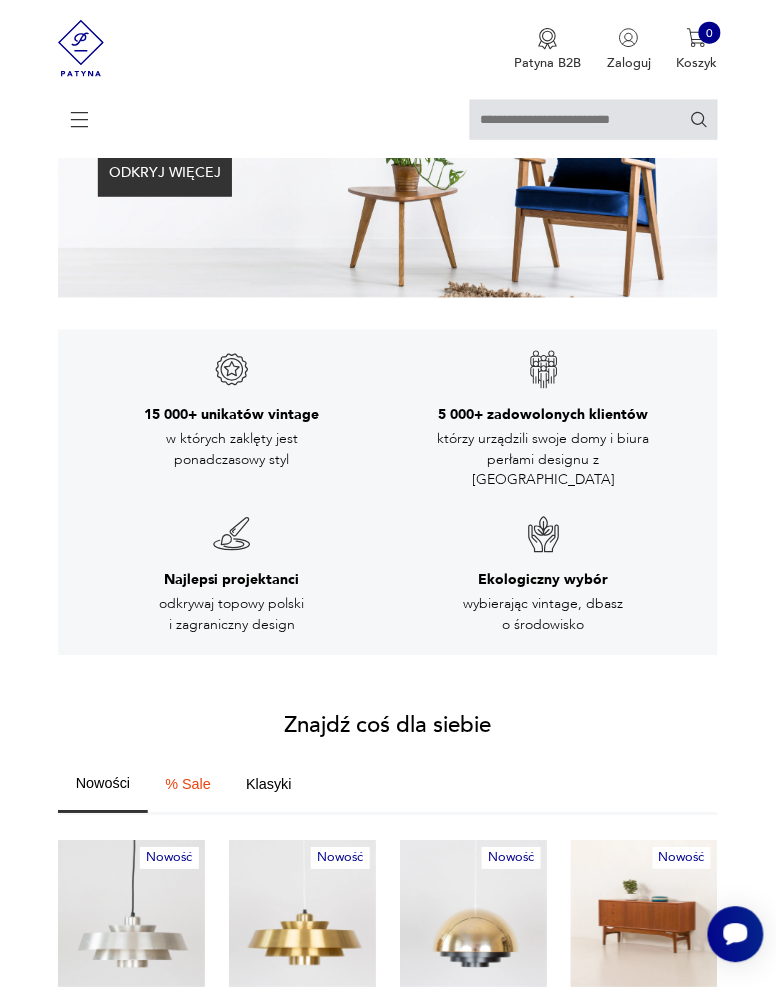click 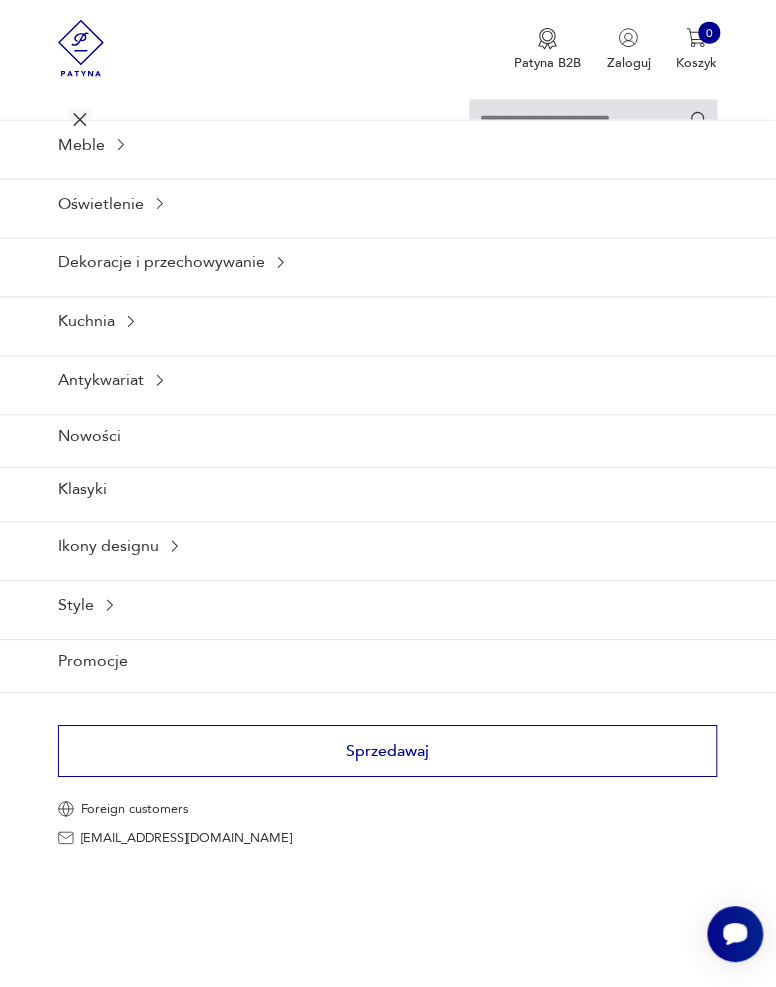 click on "Oświetlenie" at bounding box center (388, 203) 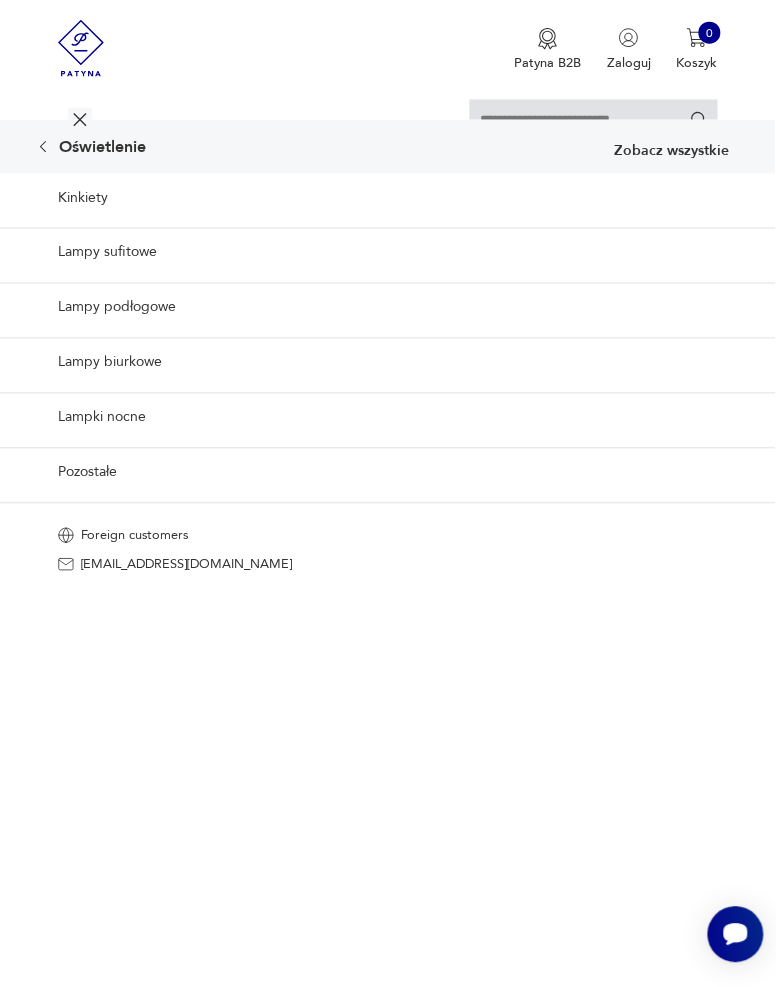 click on "Lampy sufitowe" at bounding box center (388, 252) 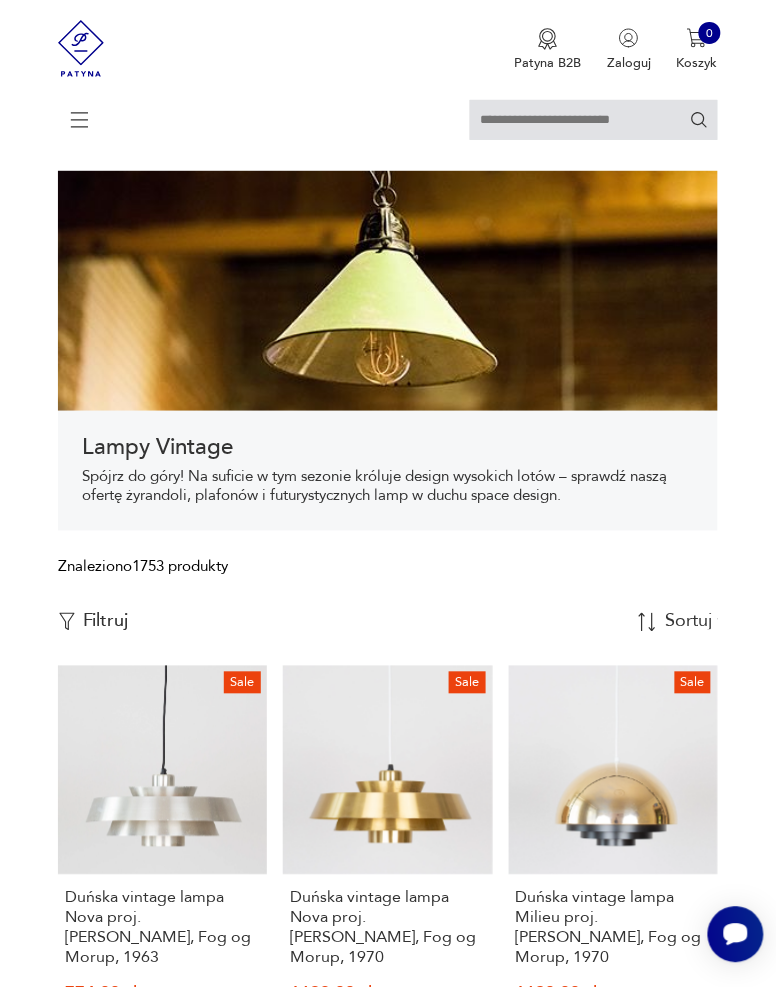 scroll, scrollTop: 54, scrollLeft: 0, axis: vertical 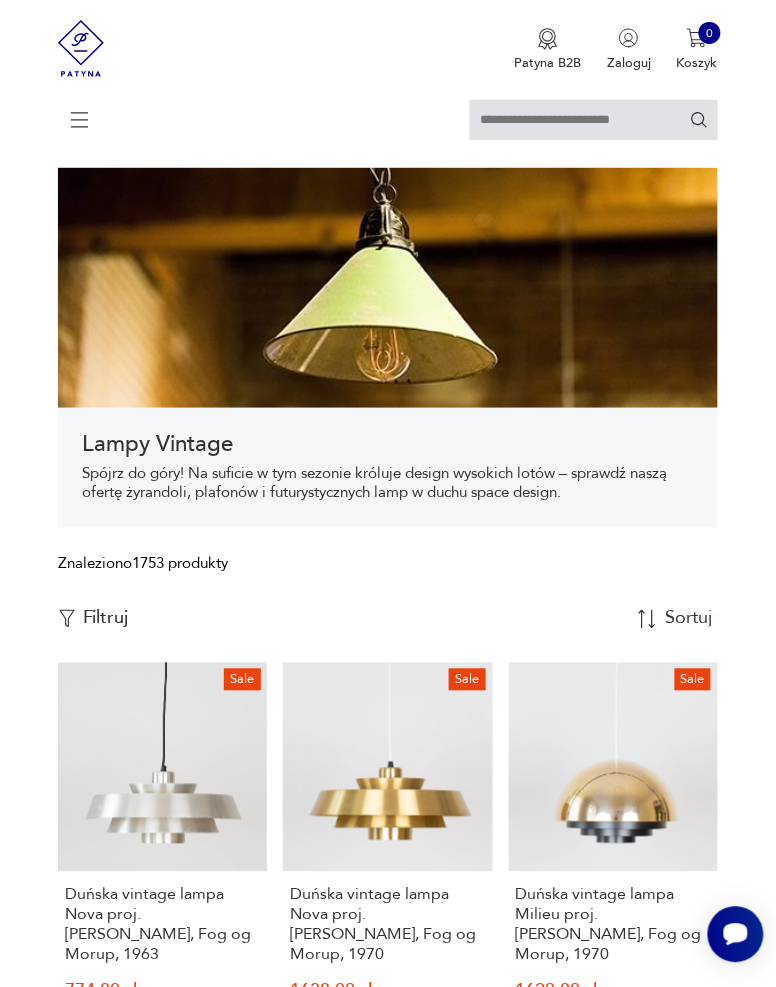 click on "Filtruj" at bounding box center (106, 619) 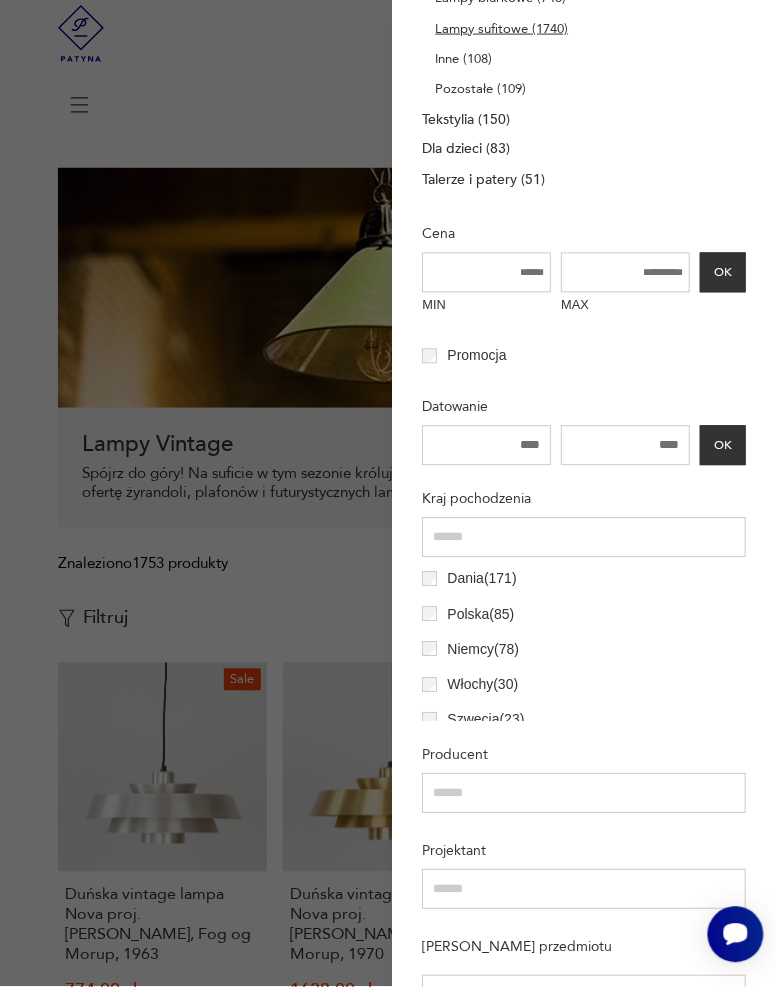 scroll, scrollTop: 429, scrollLeft: 0, axis: vertical 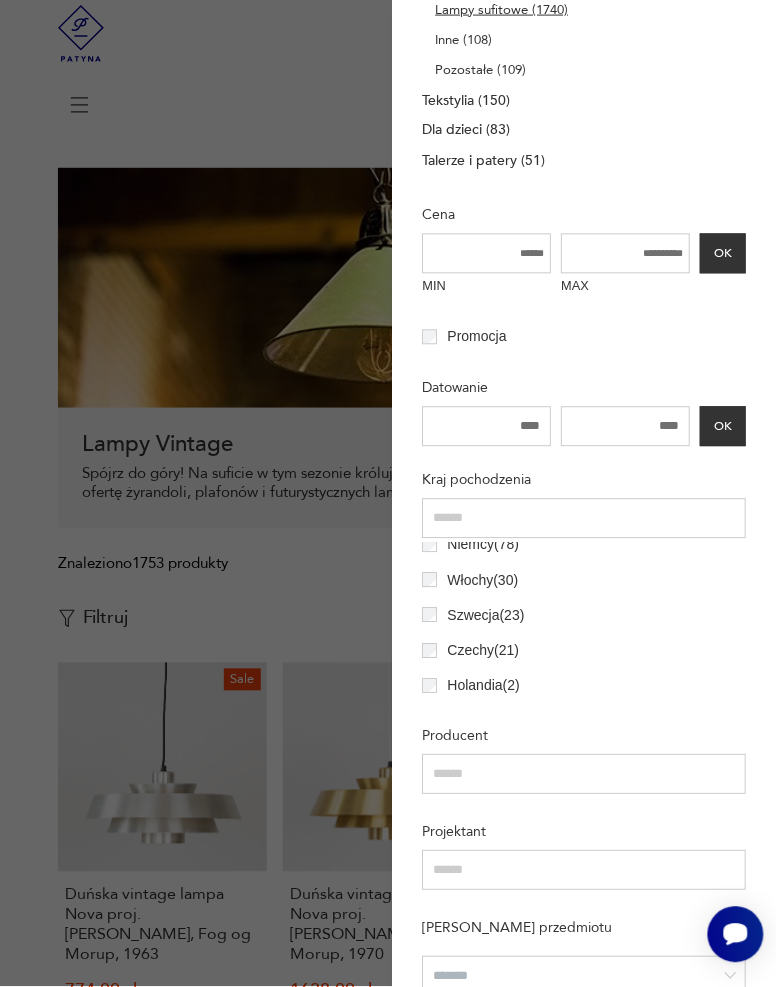 click on "Szwecja  ( 23 )" at bounding box center (480, 615) 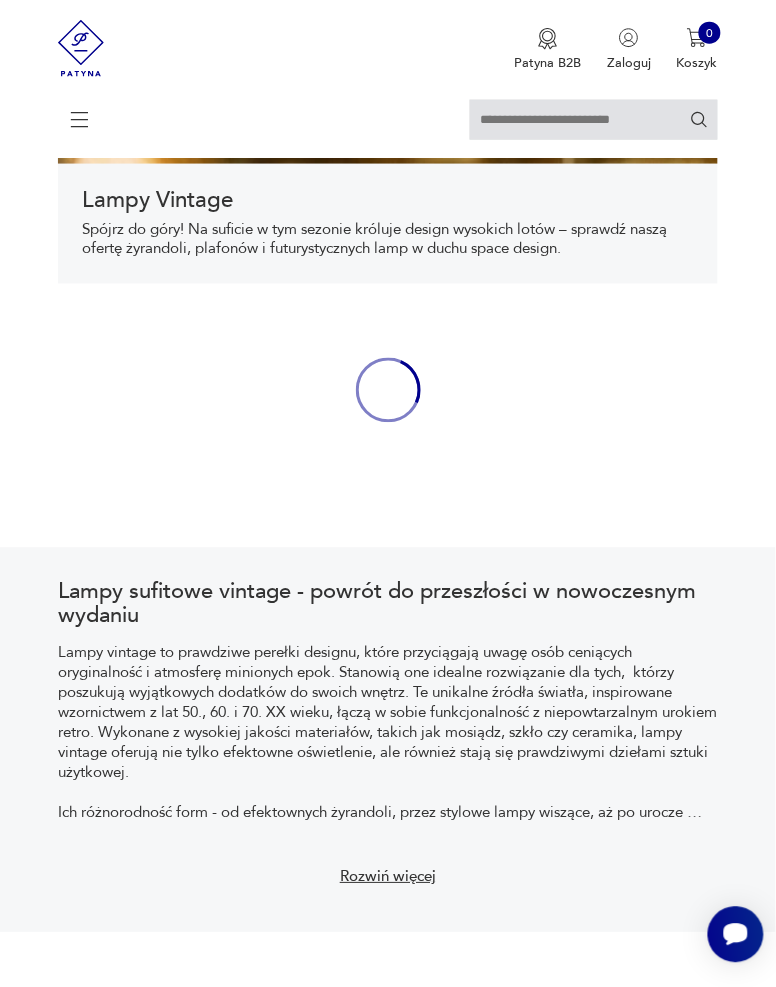 scroll, scrollTop: 308, scrollLeft: 0, axis: vertical 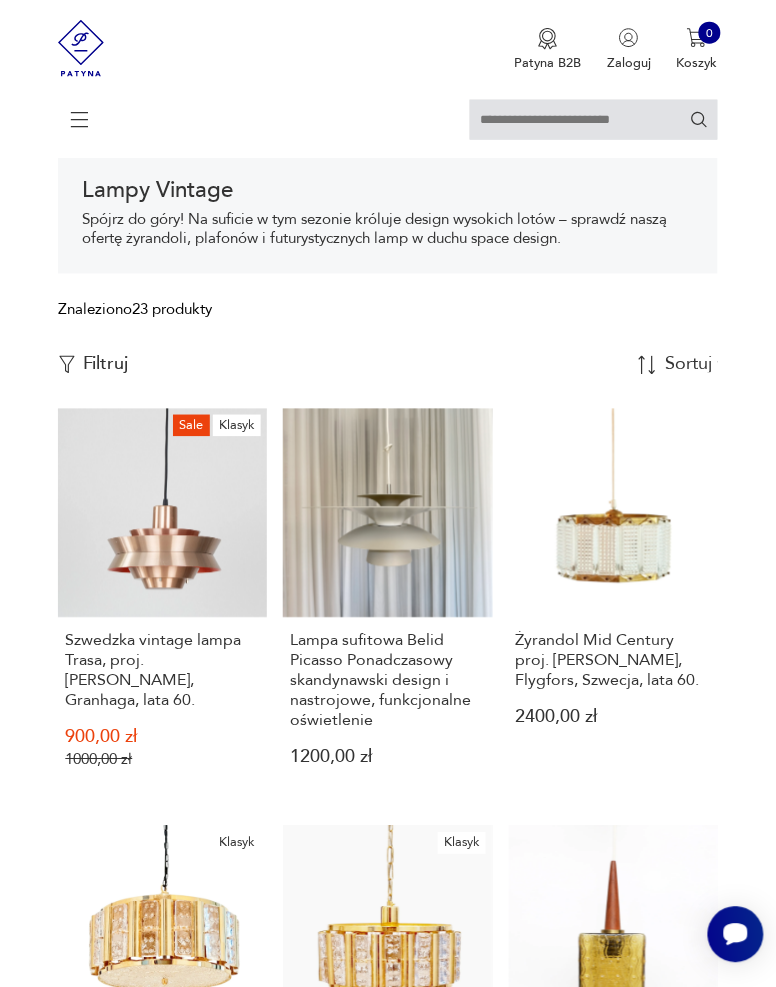 click on "Filtruj Sortuj według daty dodania Sortuj według daty dodania" at bounding box center [388, 365] 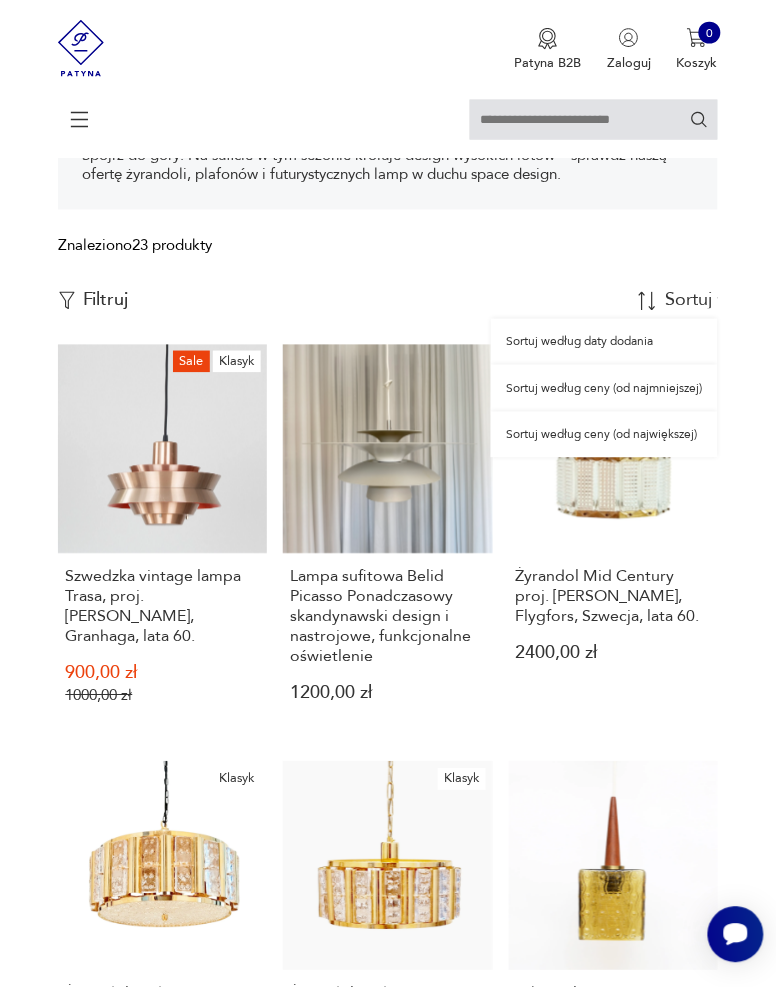 scroll, scrollTop: 404, scrollLeft: 0, axis: vertical 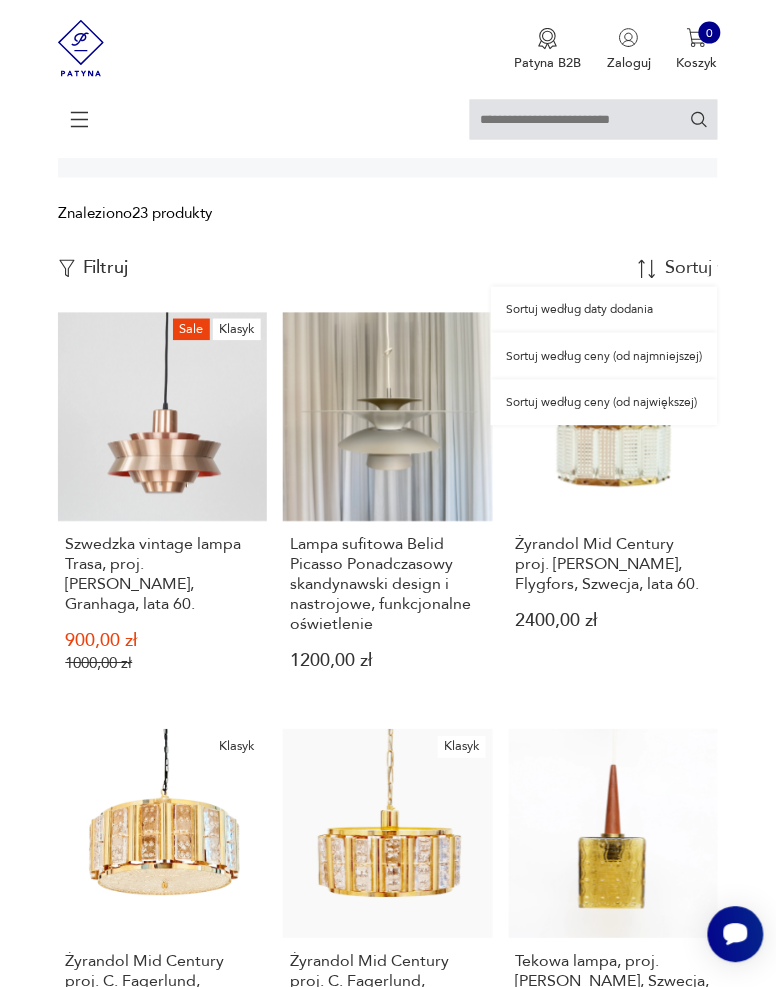 click on "Sortuj według ceny (od najmniejszej)" at bounding box center (604, 356) 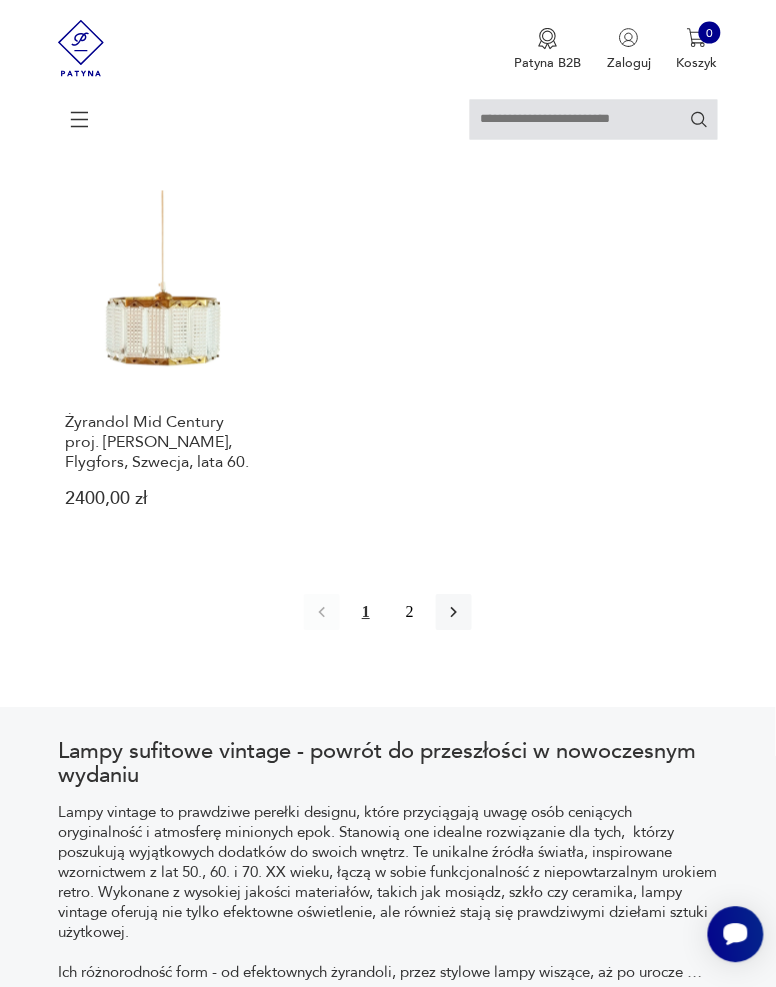 scroll, scrollTop: 2552, scrollLeft: 0, axis: vertical 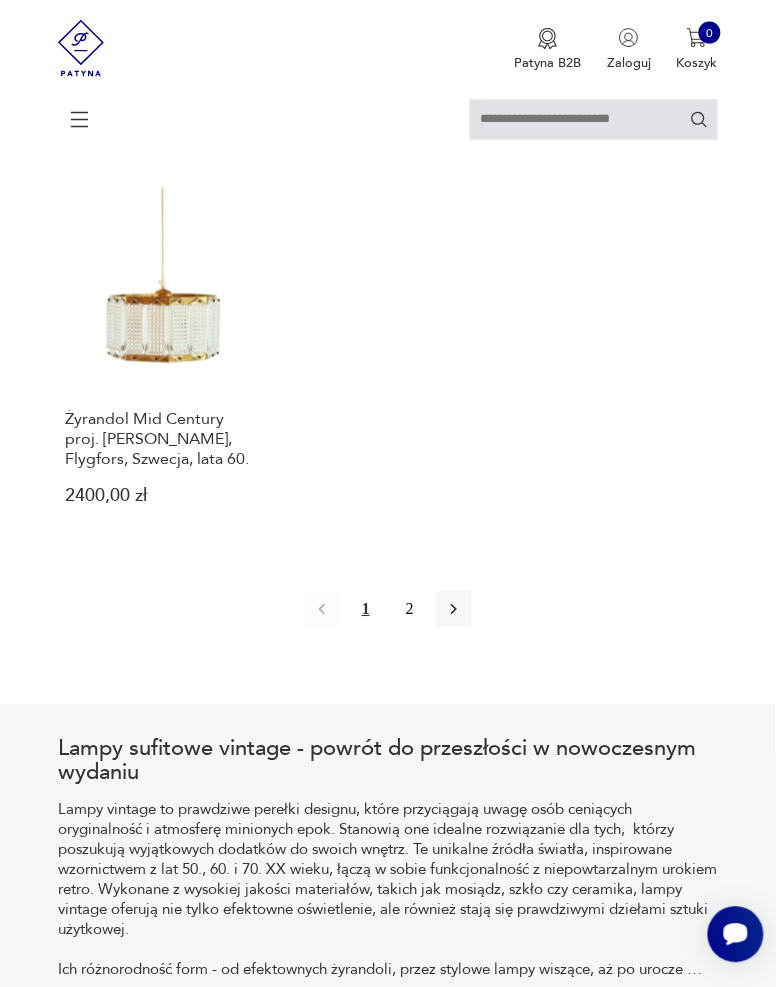 click on "2" at bounding box center [410, 610] 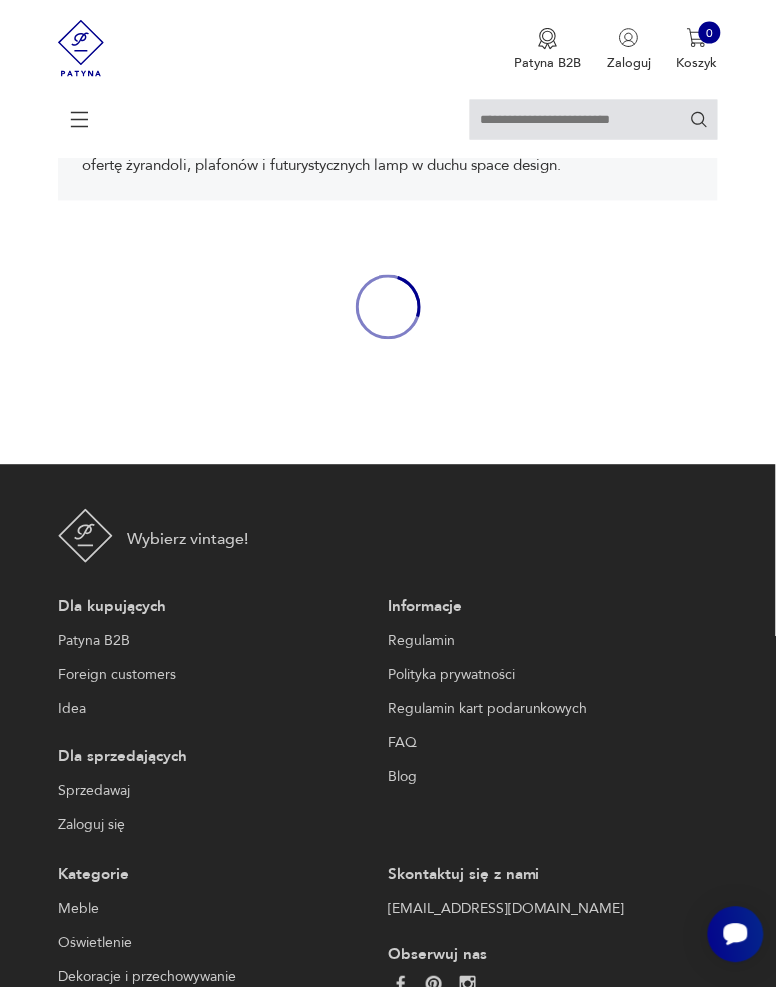 scroll, scrollTop: 308, scrollLeft: 0, axis: vertical 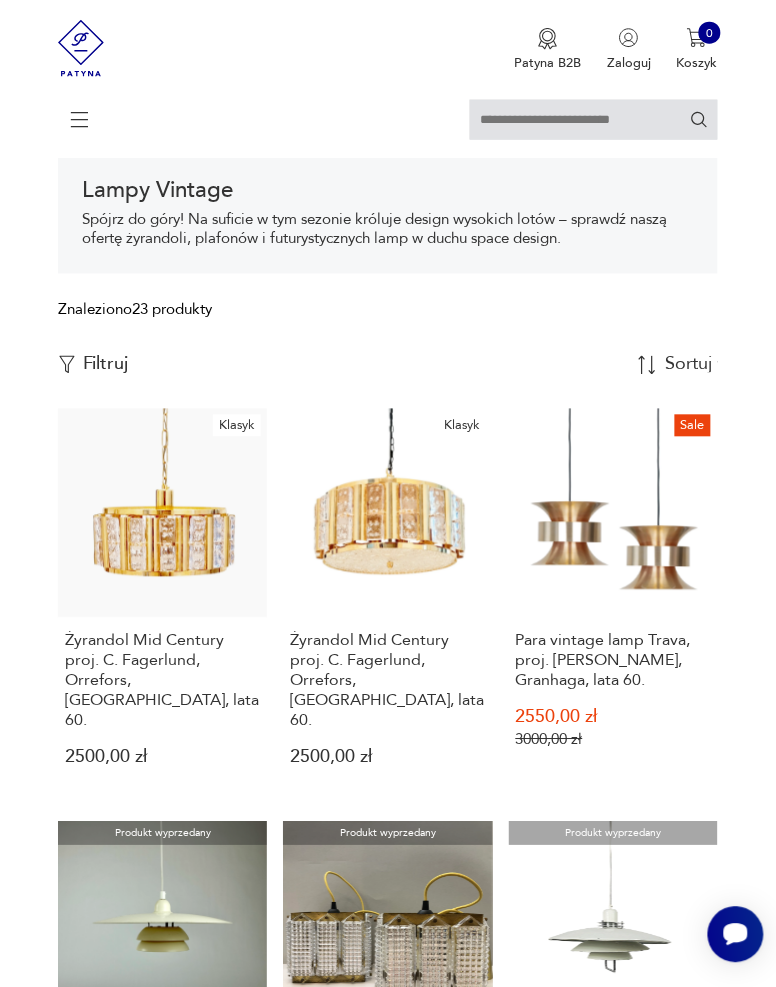 click at bounding box center [67, 365] 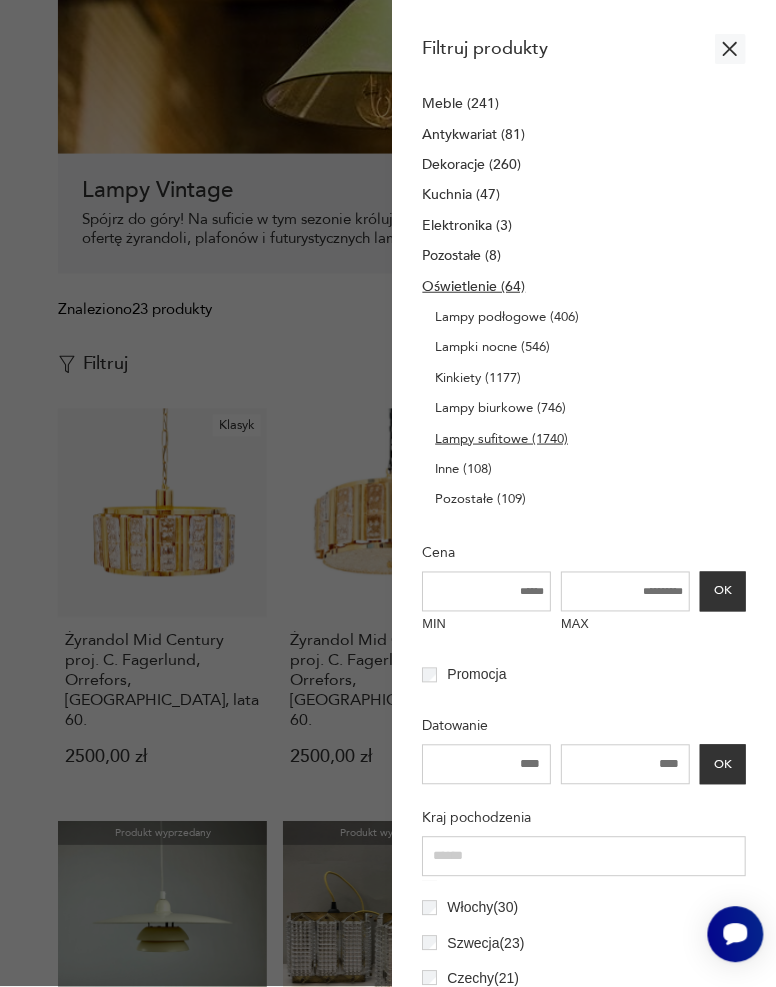 scroll, scrollTop: 93, scrollLeft: 0, axis: vertical 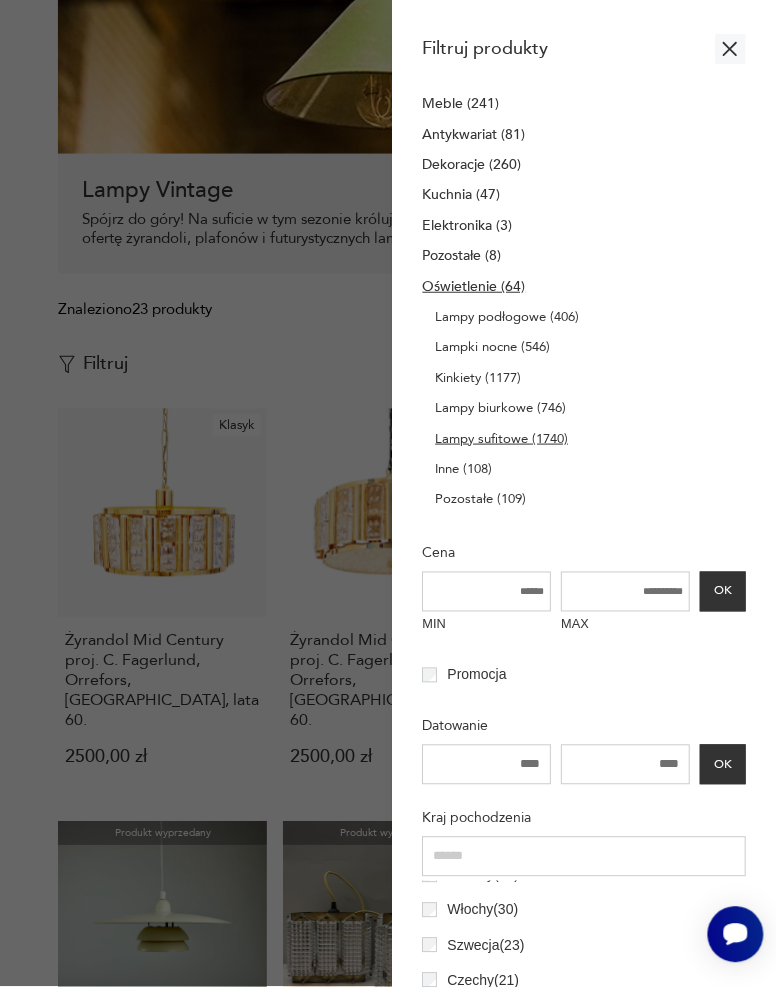 click on "Szwecja  ( 23 )" at bounding box center [480, 945] 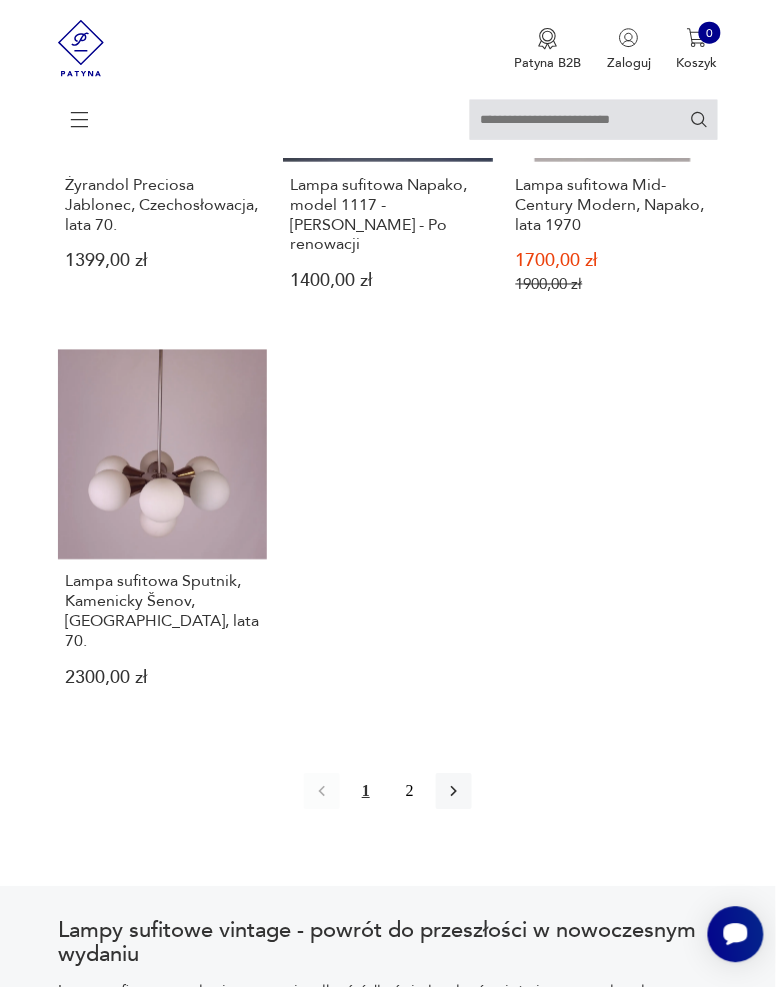 click 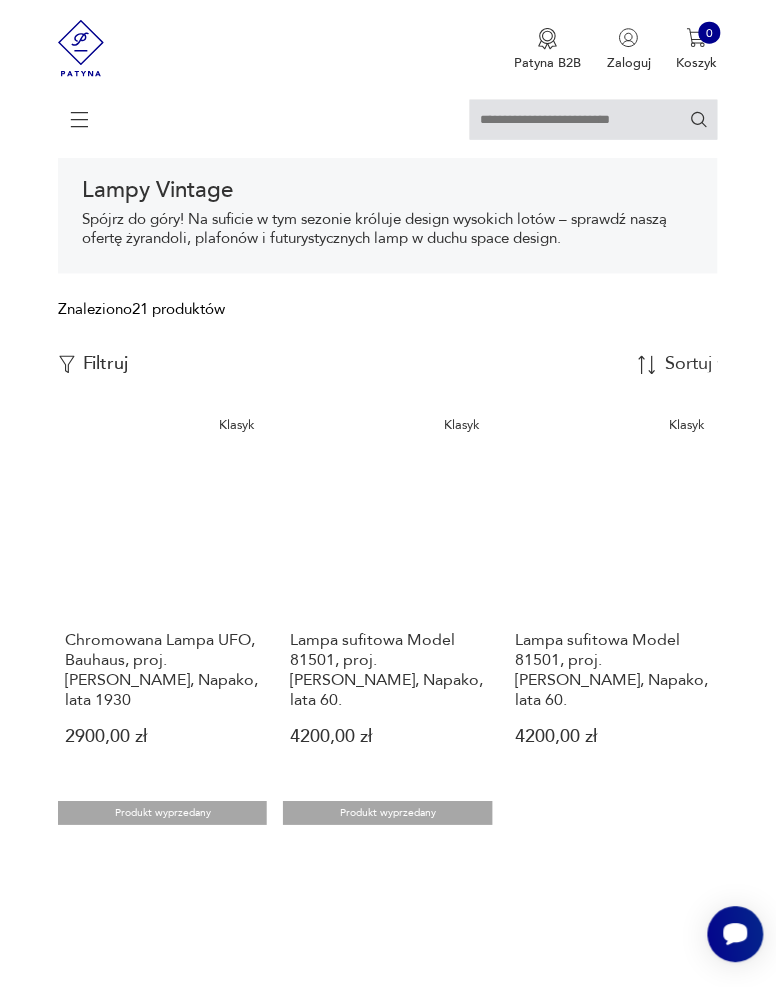 scroll, scrollTop: 333, scrollLeft: 0, axis: vertical 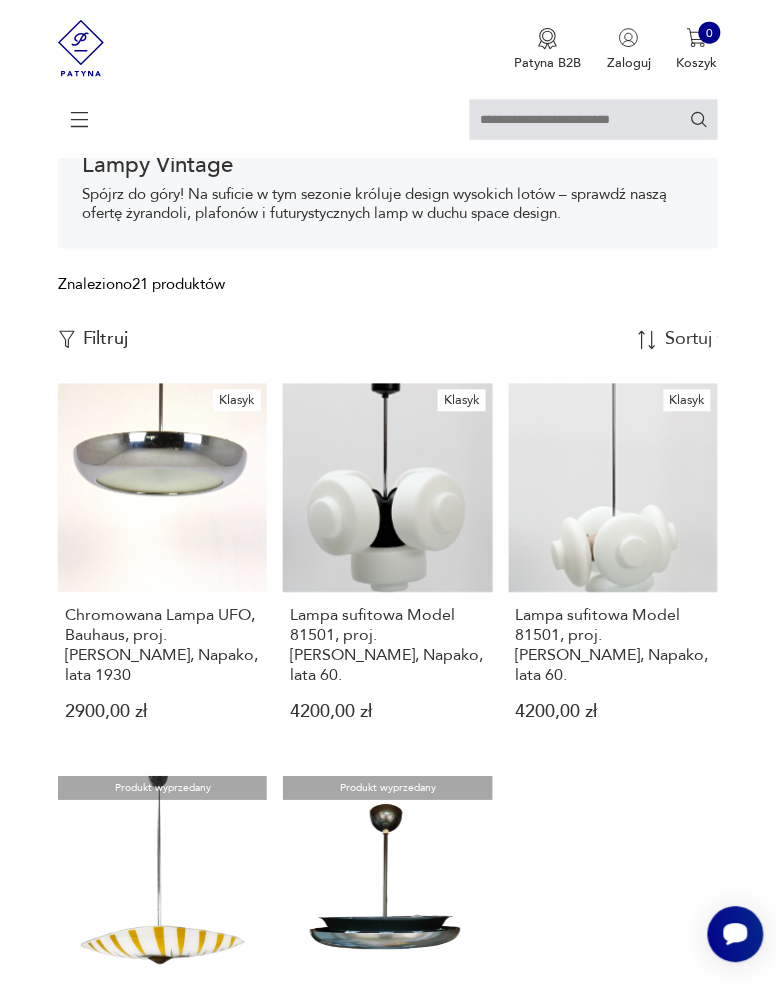 click at bounding box center (67, 340) 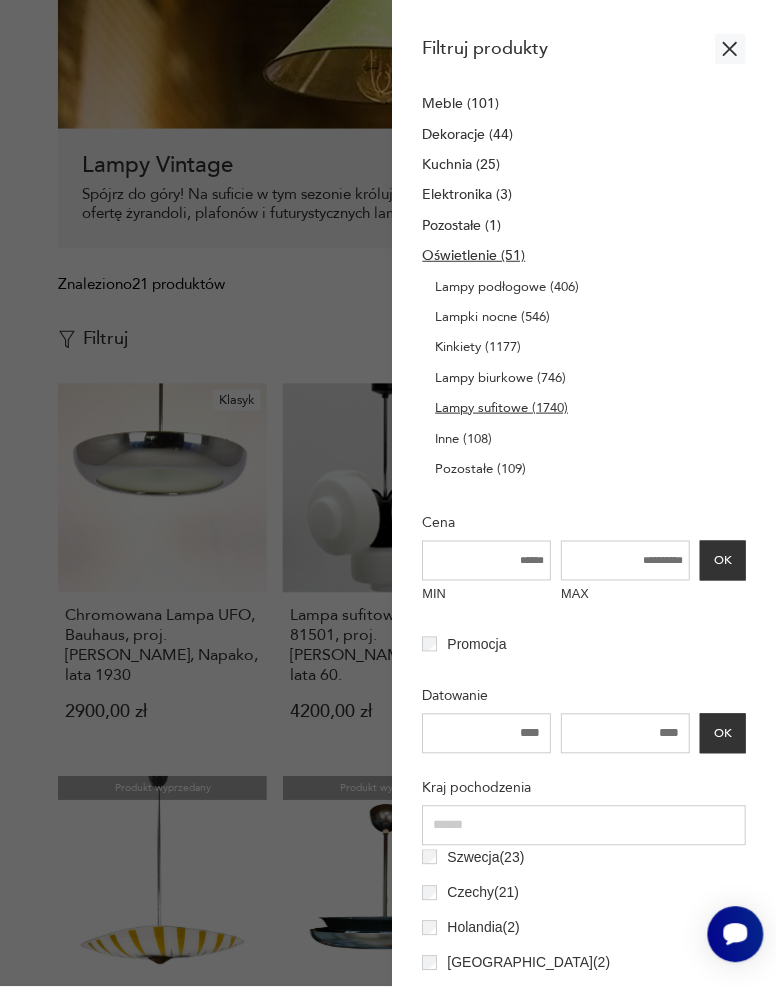 scroll, scrollTop: 148, scrollLeft: 0, axis: vertical 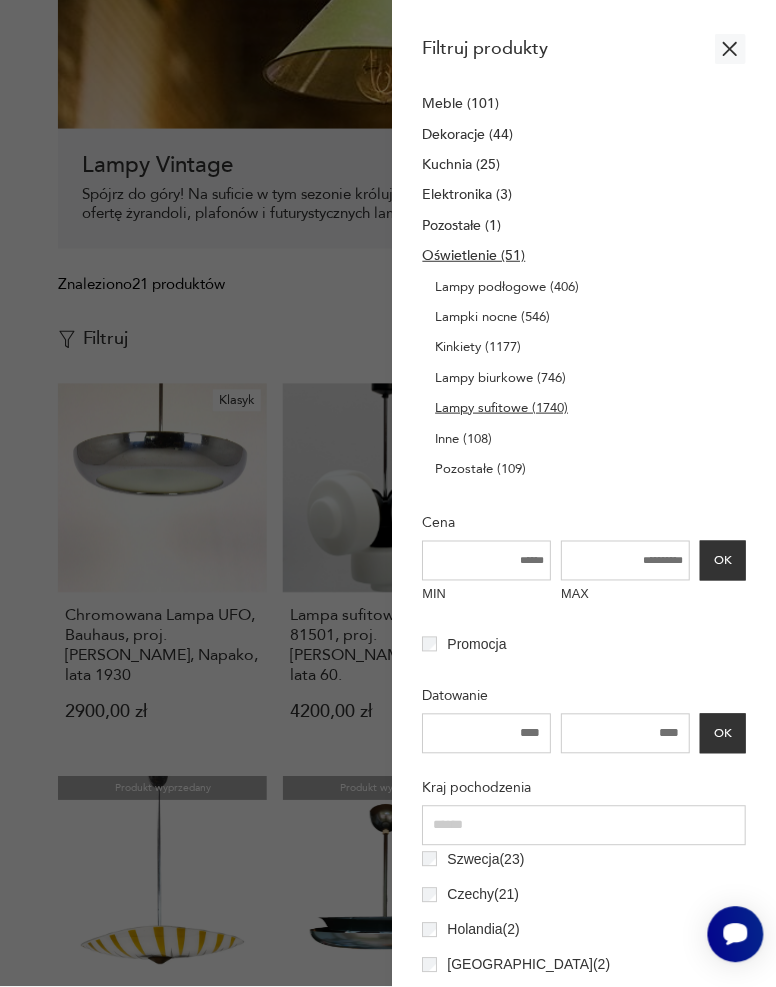 click on "Czechy  ( 21 )" at bounding box center (483, 895) 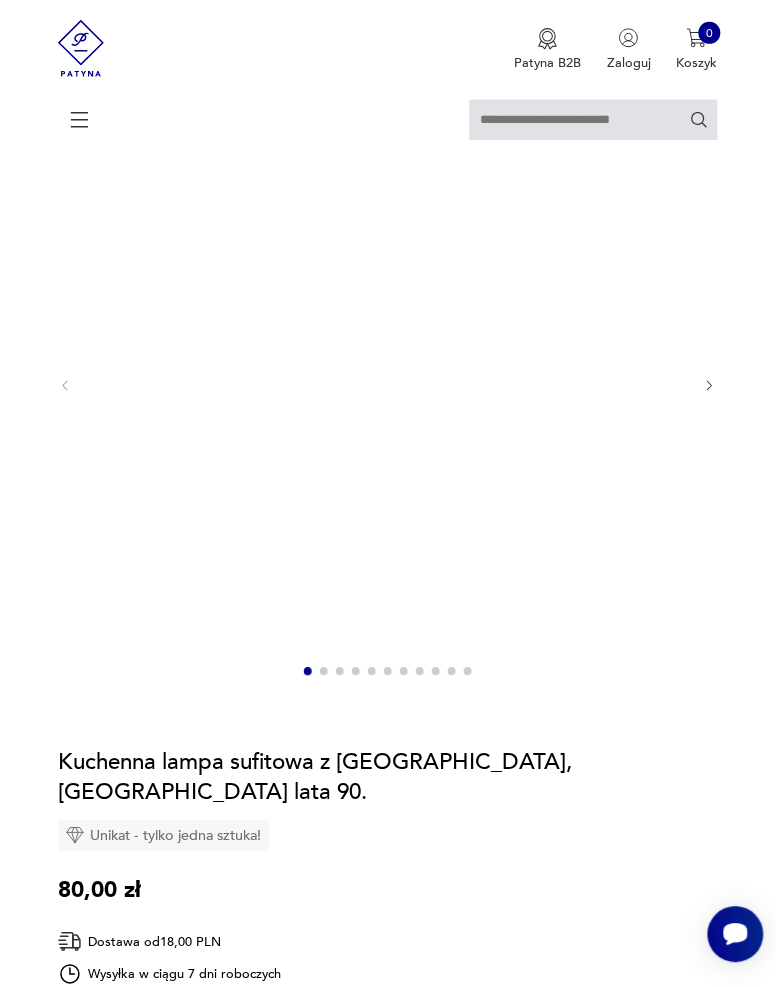 scroll, scrollTop: 186, scrollLeft: 0, axis: vertical 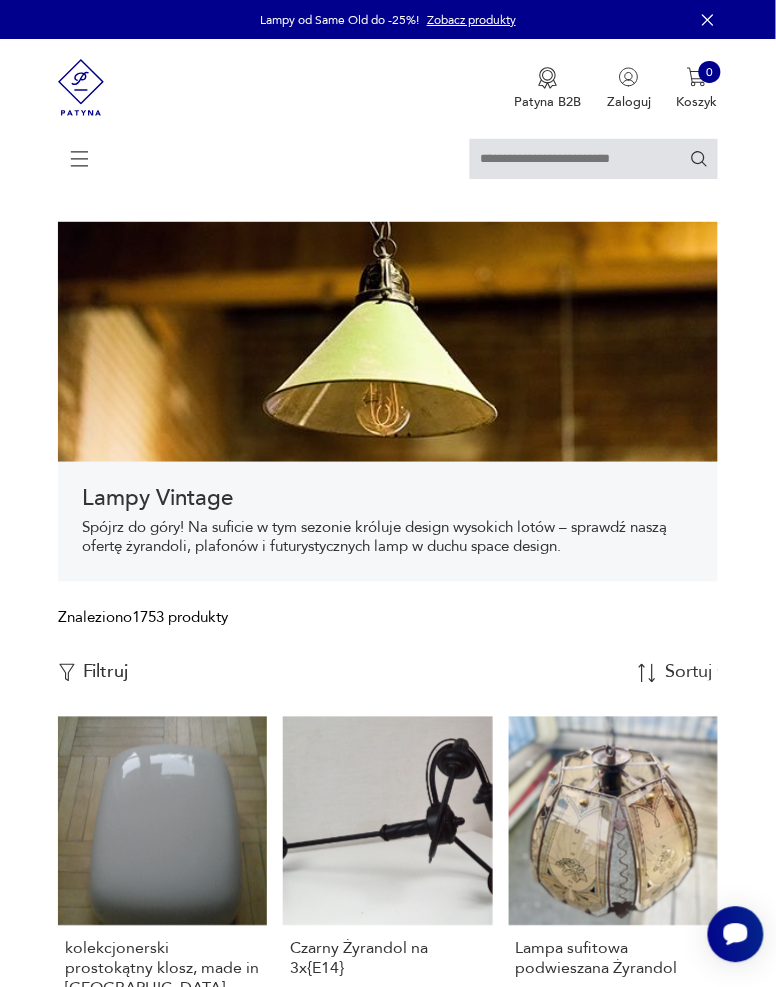 click on "Filtruj" at bounding box center [93, 673] 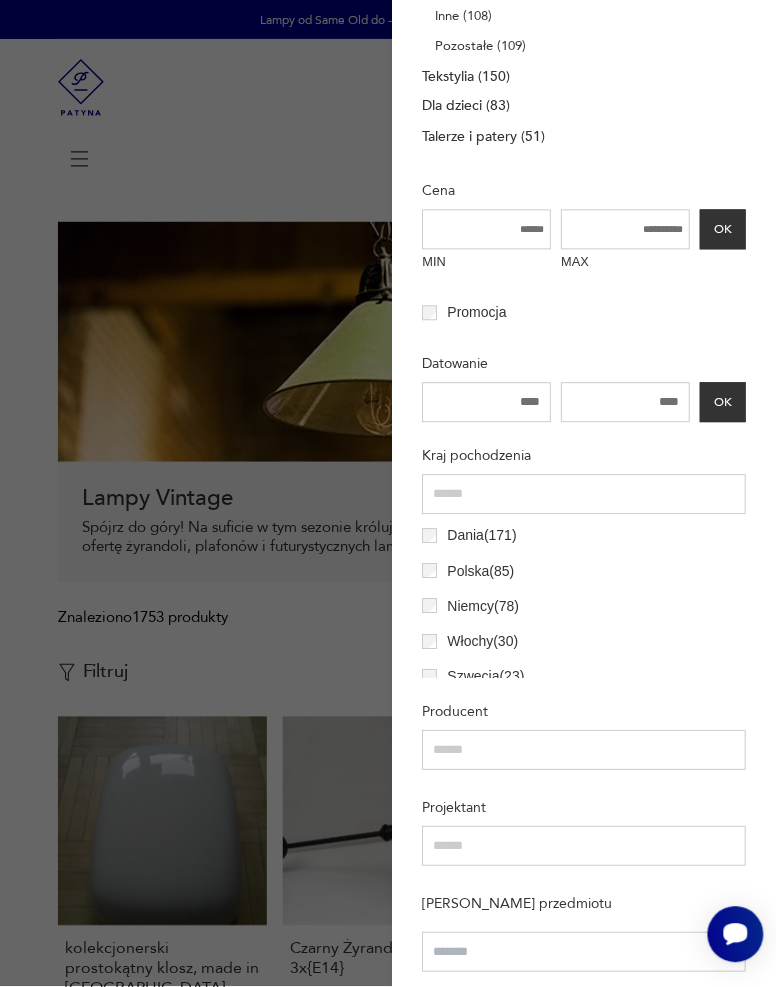 scroll, scrollTop: 453, scrollLeft: 0, axis: vertical 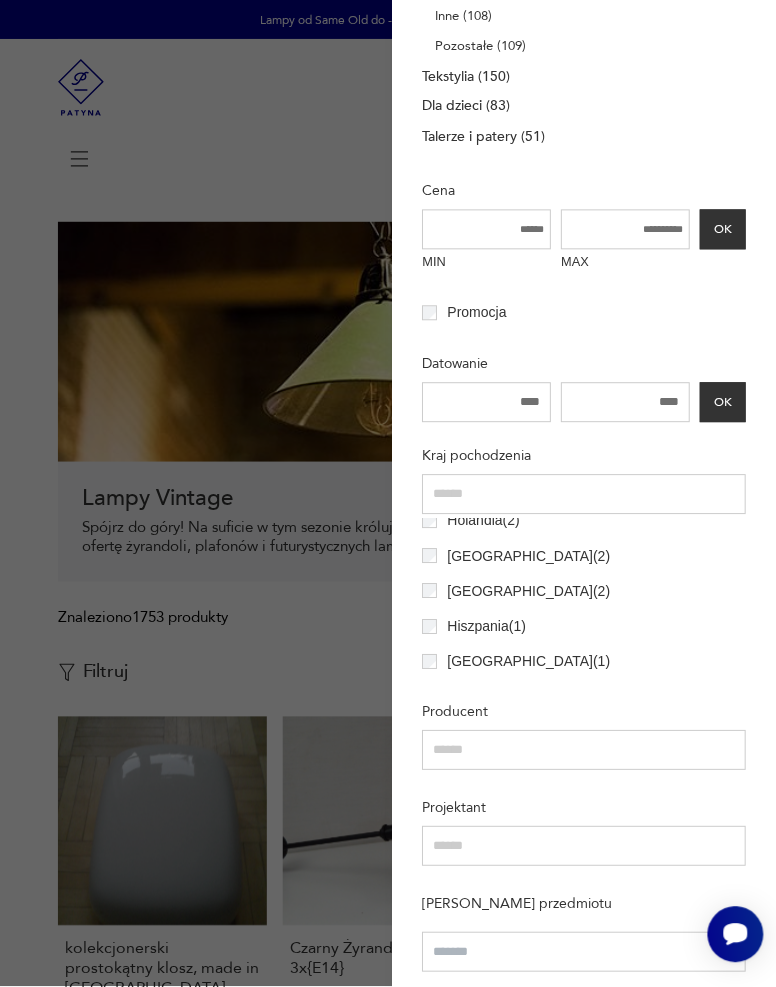 click on "[GEOGRAPHIC_DATA]  ( 1 )" at bounding box center (528, 662) 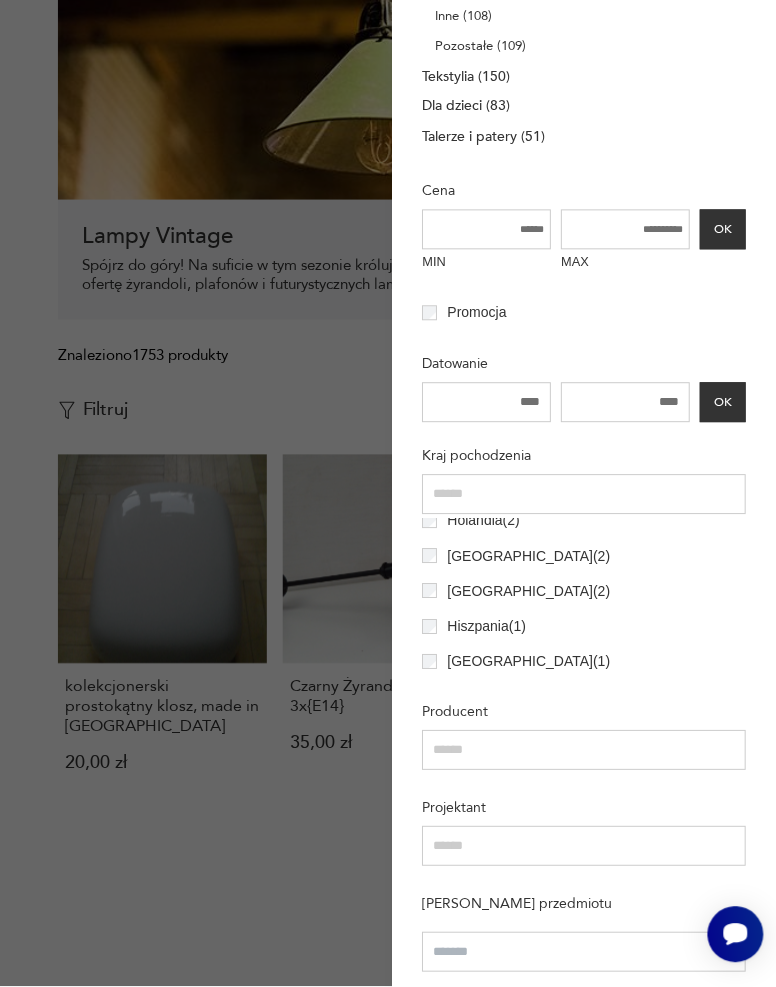 scroll, scrollTop: 308, scrollLeft: 0, axis: vertical 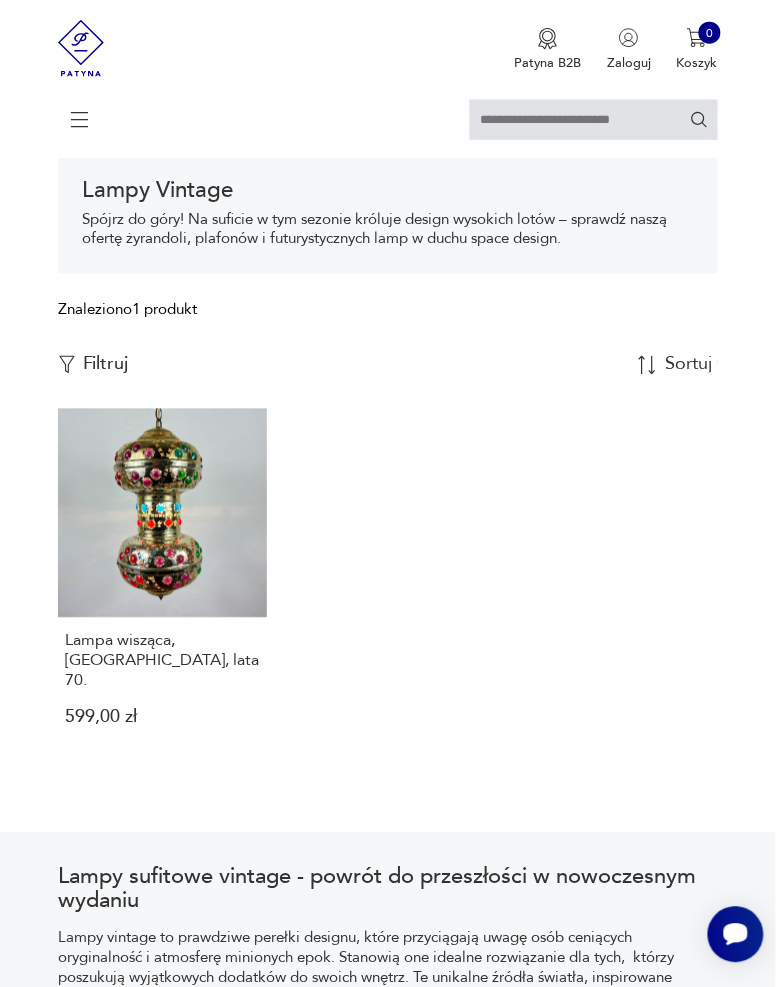 click on "Filtruj" at bounding box center (106, 365) 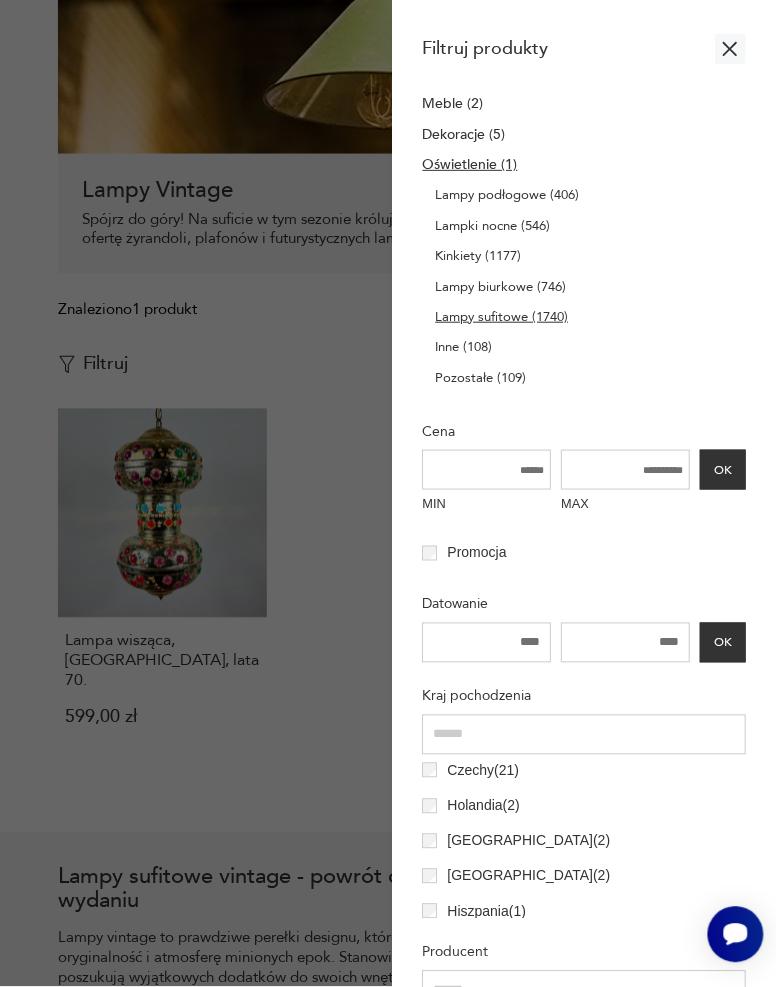 scroll, scrollTop: 225, scrollLeft: 0, axis: vertical 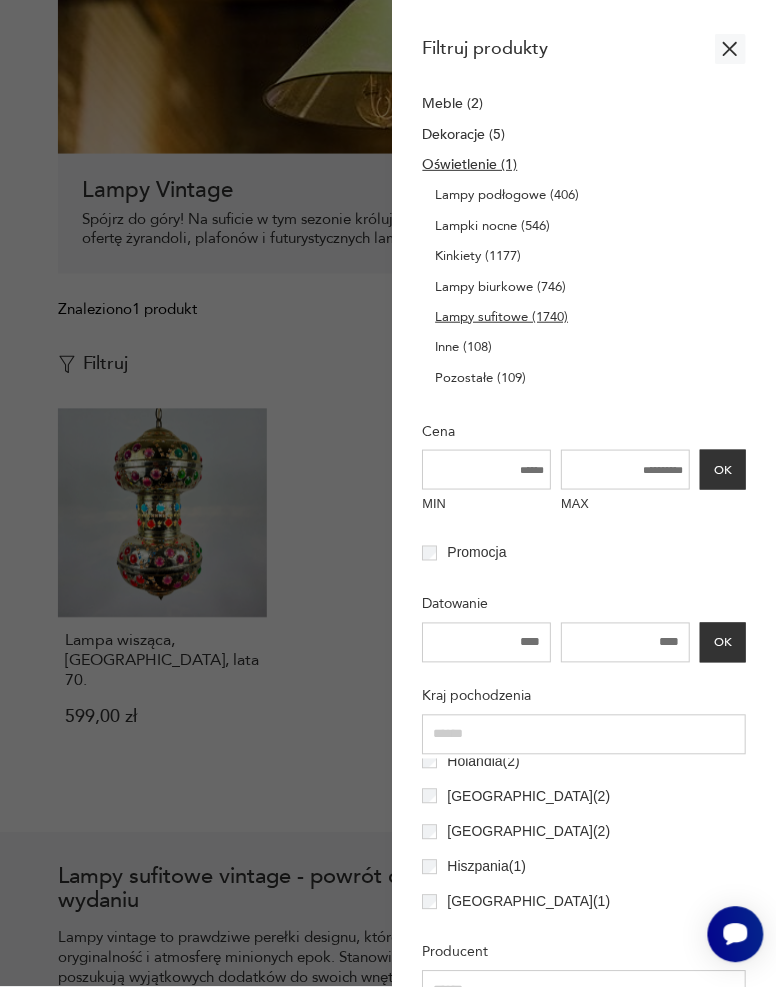 click on "[GEOGRAPHIC_DATA]  ( 1 )" at bounding box center [528, 902] 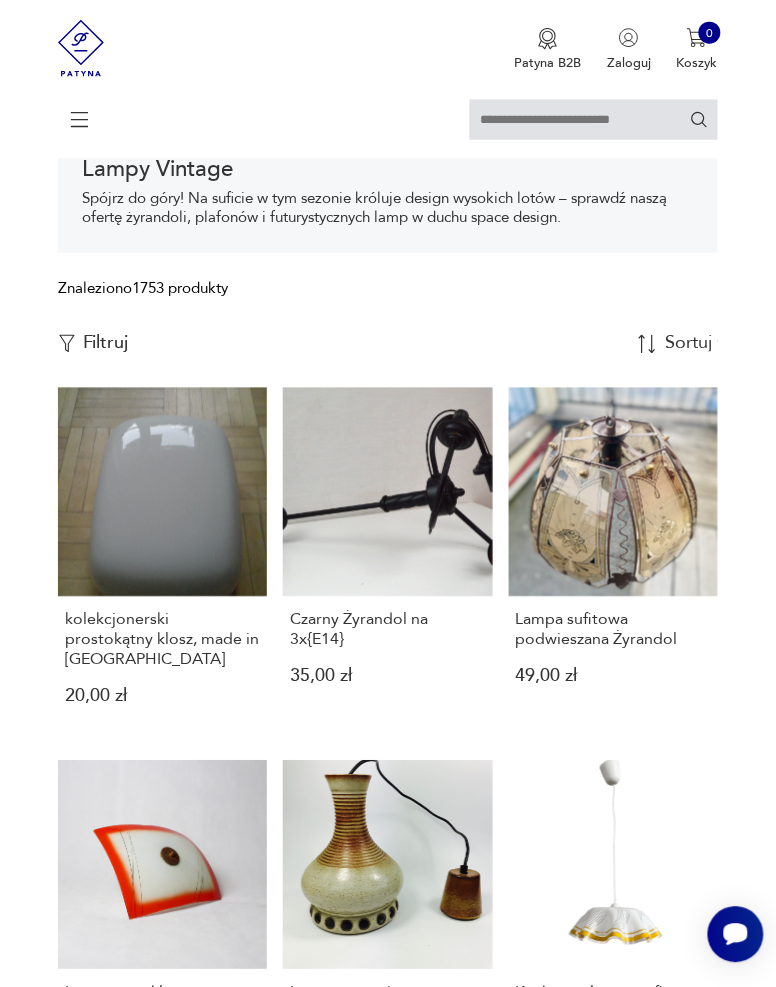 scroll, scrollTop: 334, scrollLeft: 0, axis: vertical 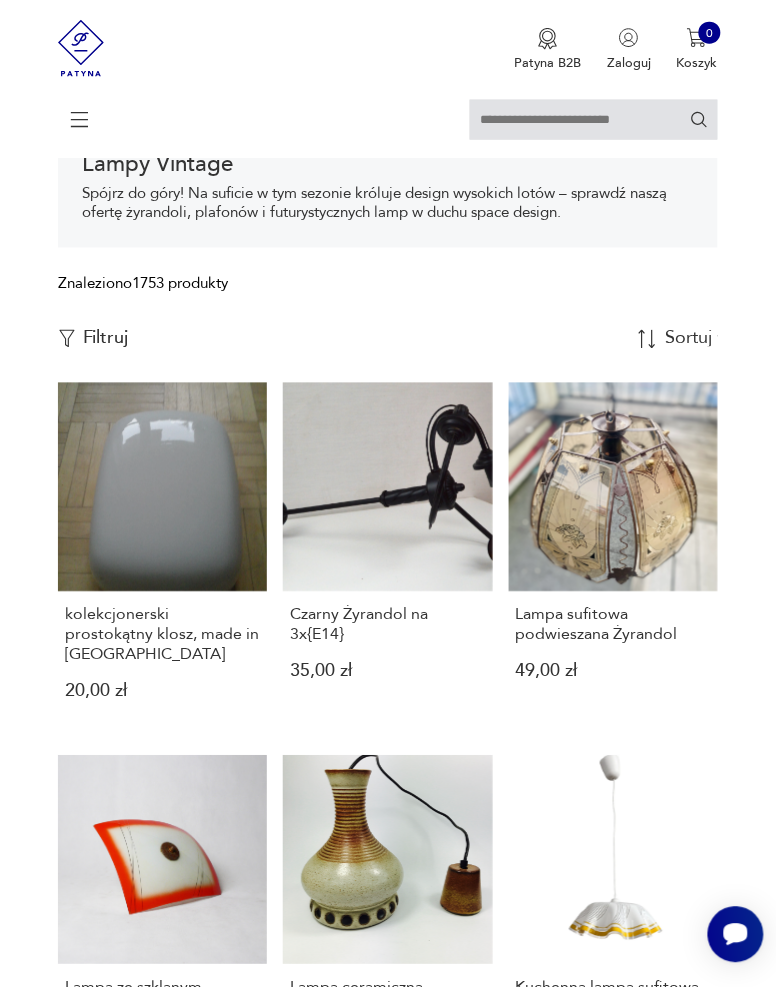 click on "Filtruj" at bounding box center [106, 339] 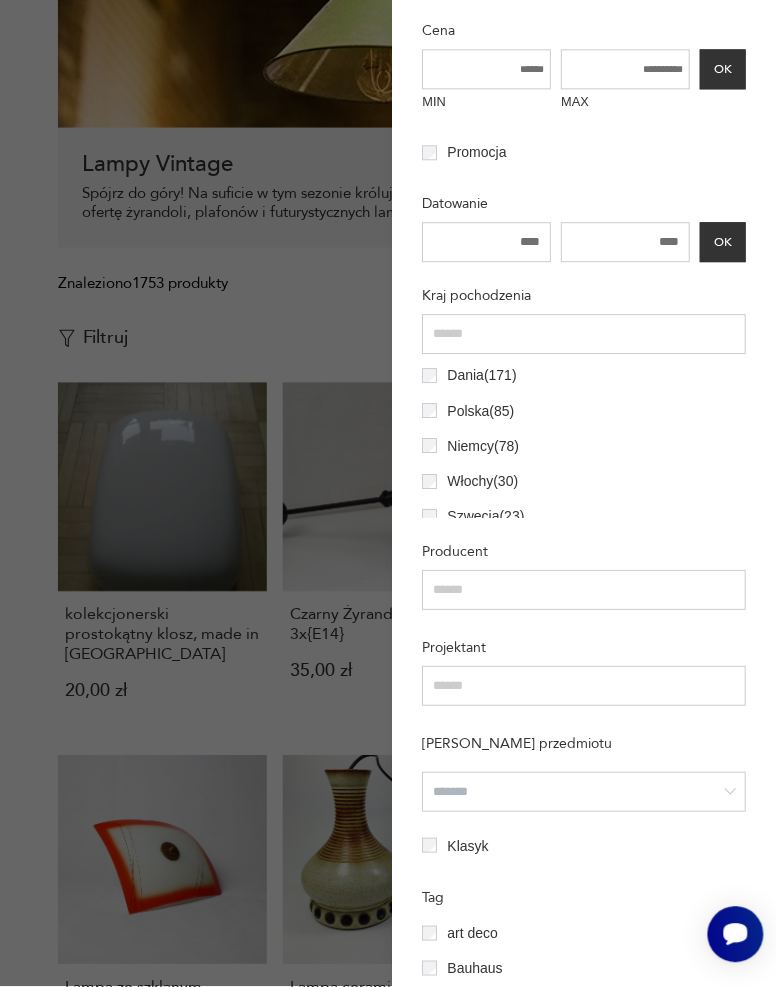 scroll, scrollTop: 612, scrollLeft: 0, axis: vertical 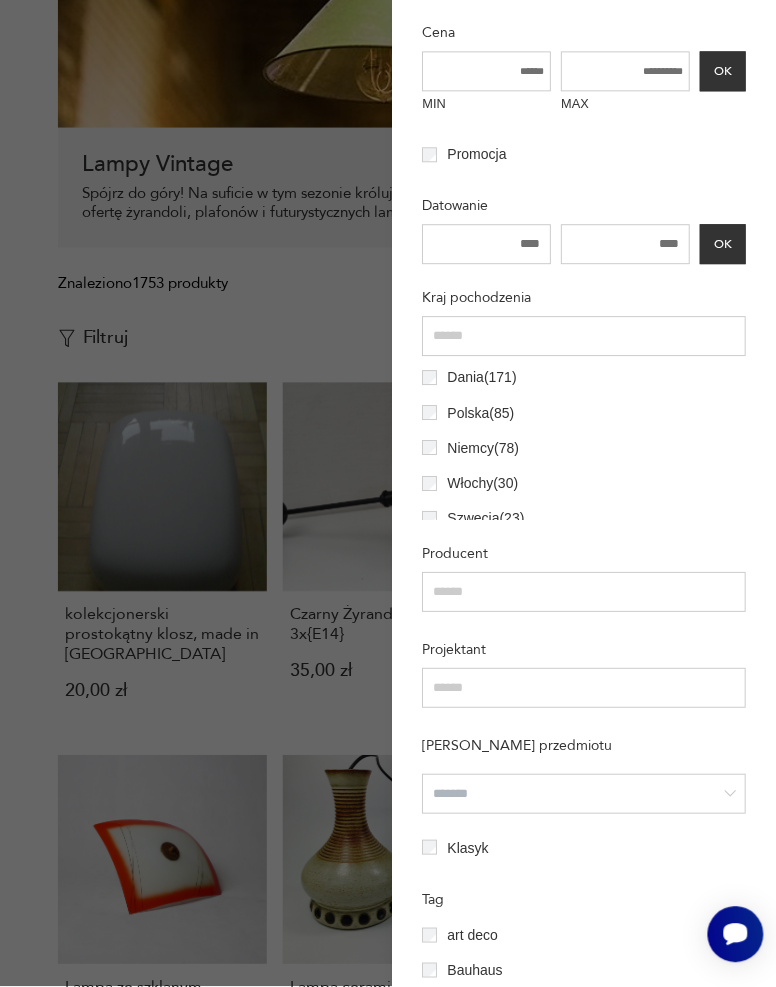 click on "Niemcy  ( 78 )" at bounding box center (483, 448) 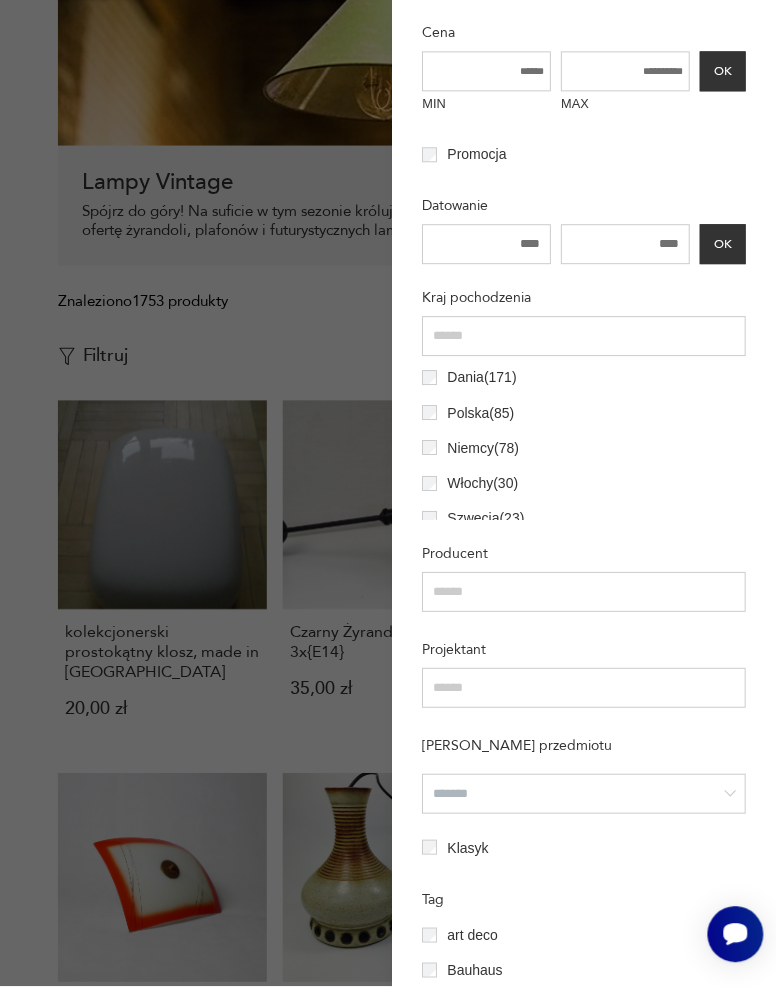 scroll, scrollTop: 308, scrollLeft: 0, axis: vertical 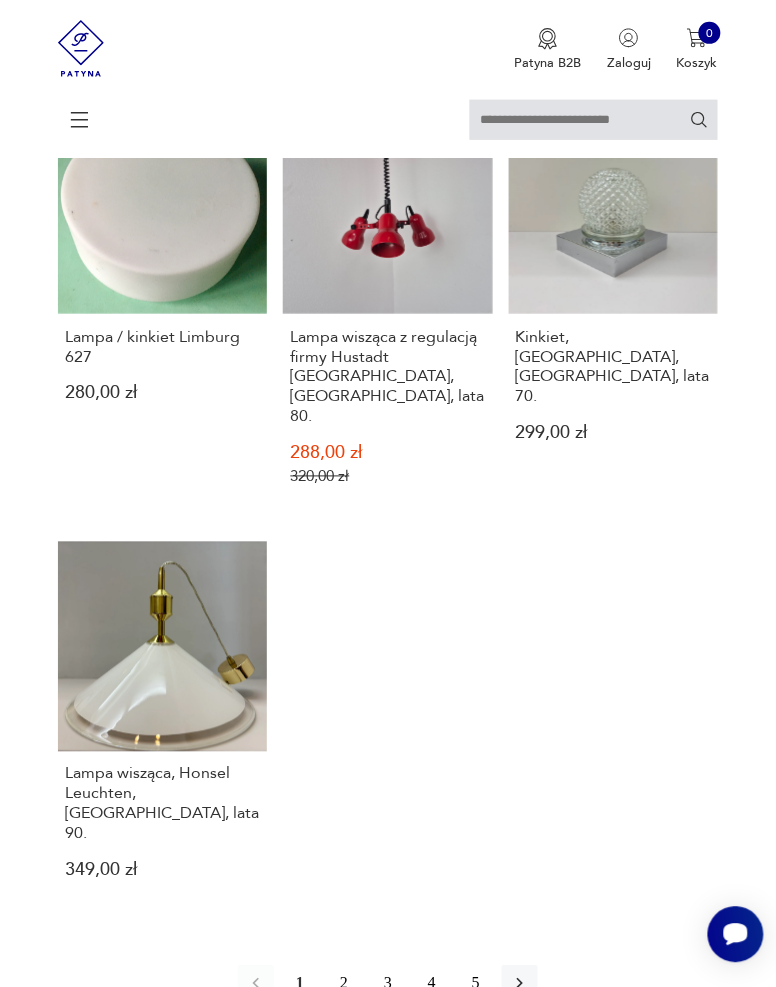 click on "2" at bounding box center (344, 984) 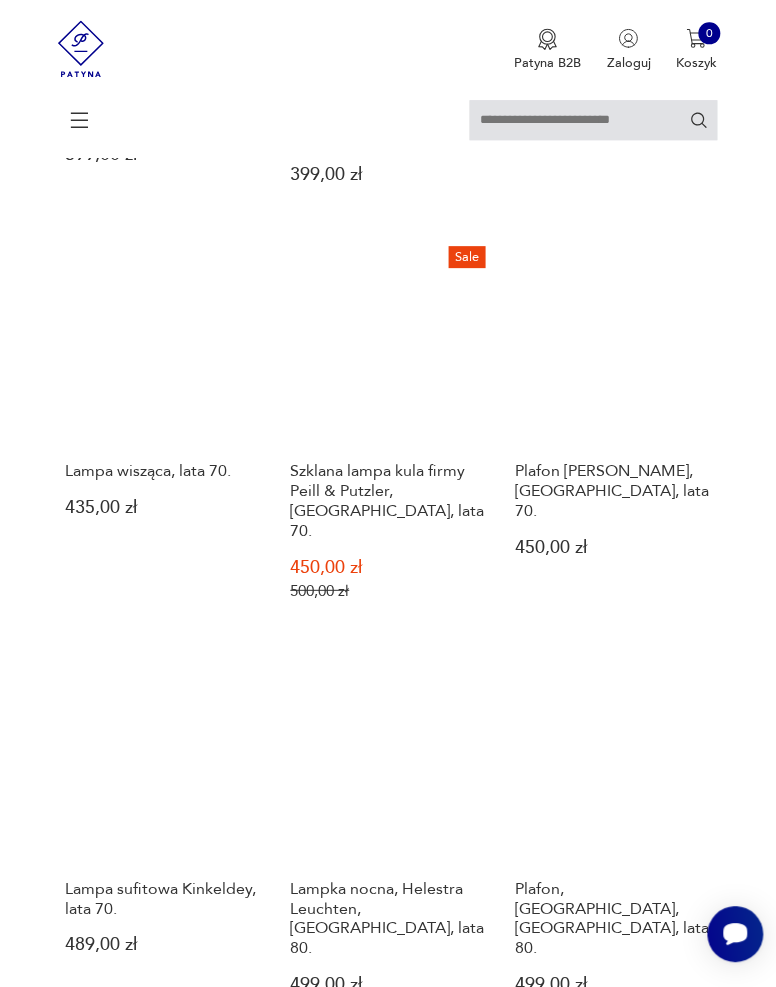 scroll, scrollTop: 1752, scrollLeft: 0, axis: vertical 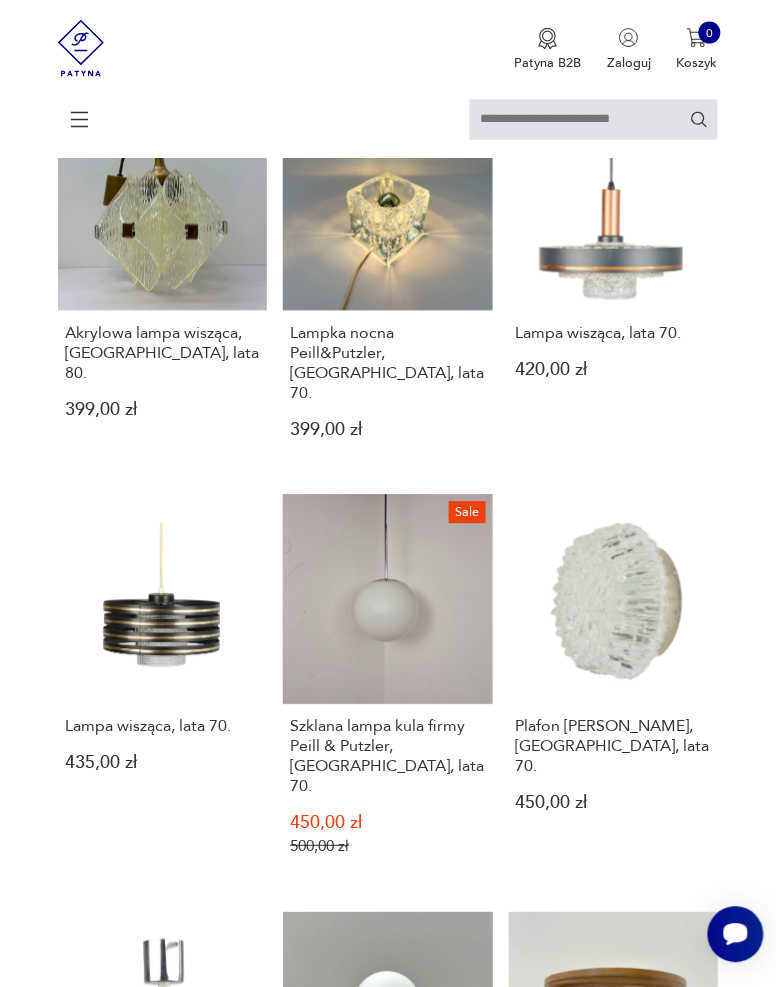 click on "Sale Szklana lampa kula firmy Peill & Putzler, [GEOGRAPHIC_DATA], lata 70. 450,00 zł 500,00 zł" at bounding box center (387, 691) 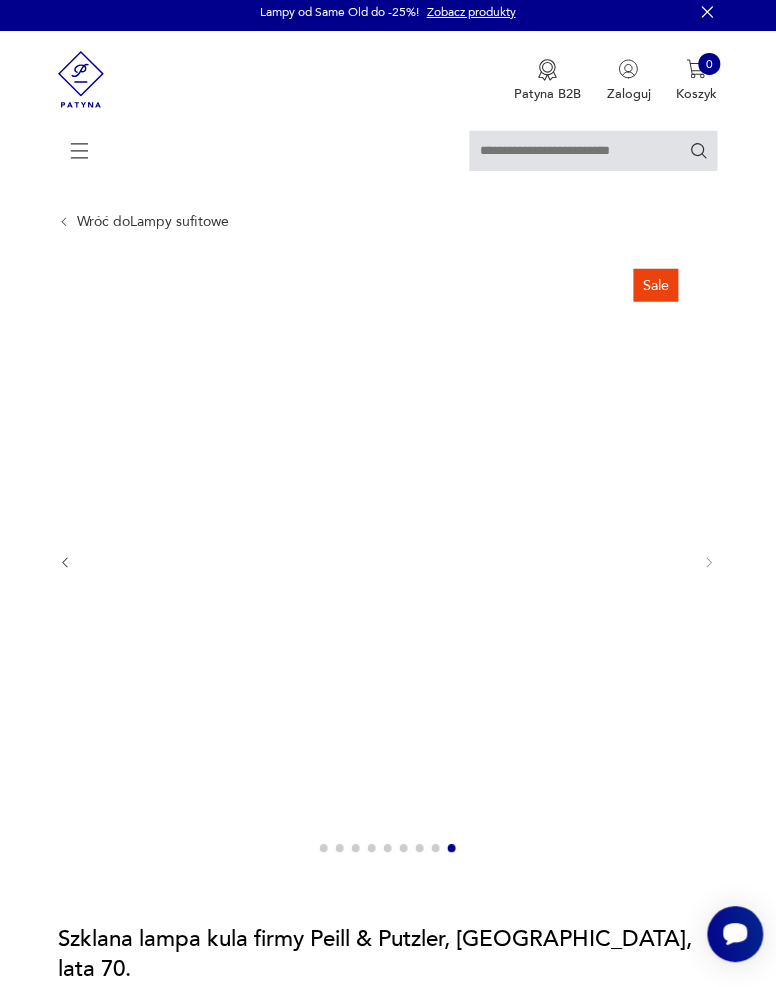 scroll, scrollTop: 0, scrollLeft: 0, axis: both 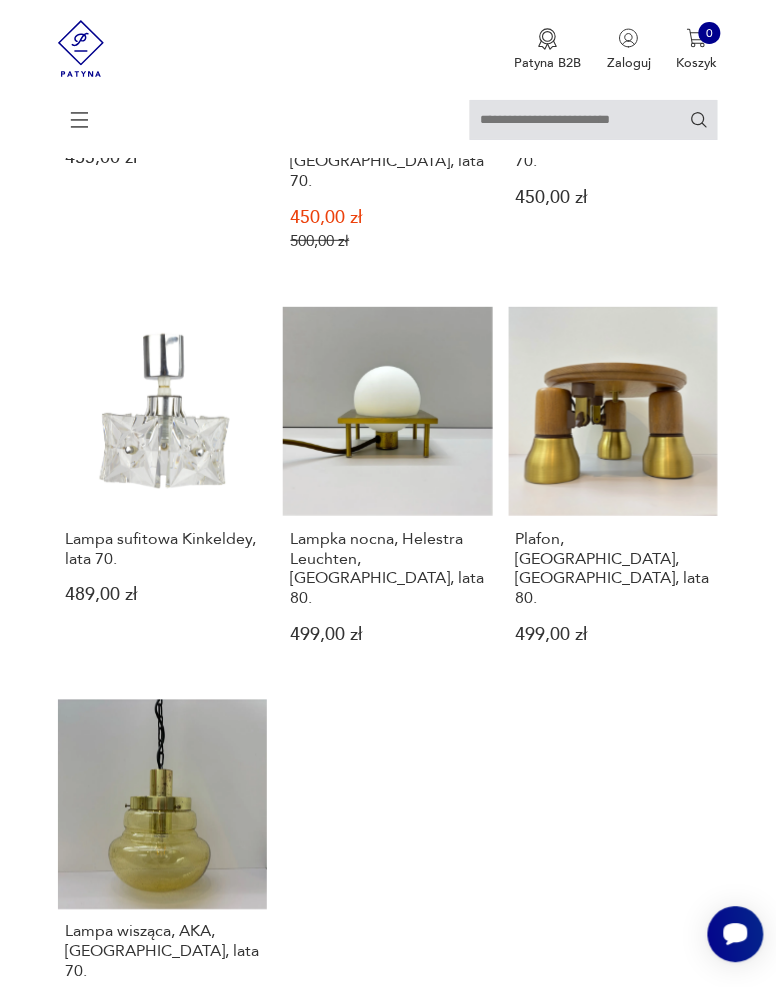 click on "3" at bounding box center [388, 1122] 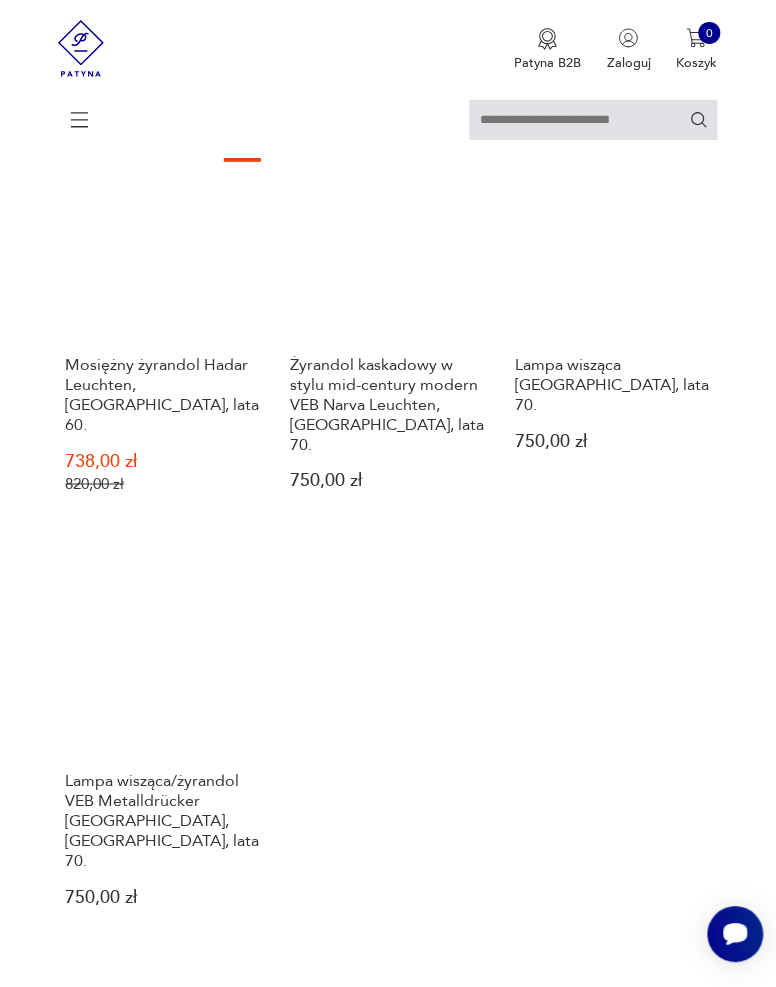 scroll, scrollTop: 2206, scrollLeft: 0, axis: vertical 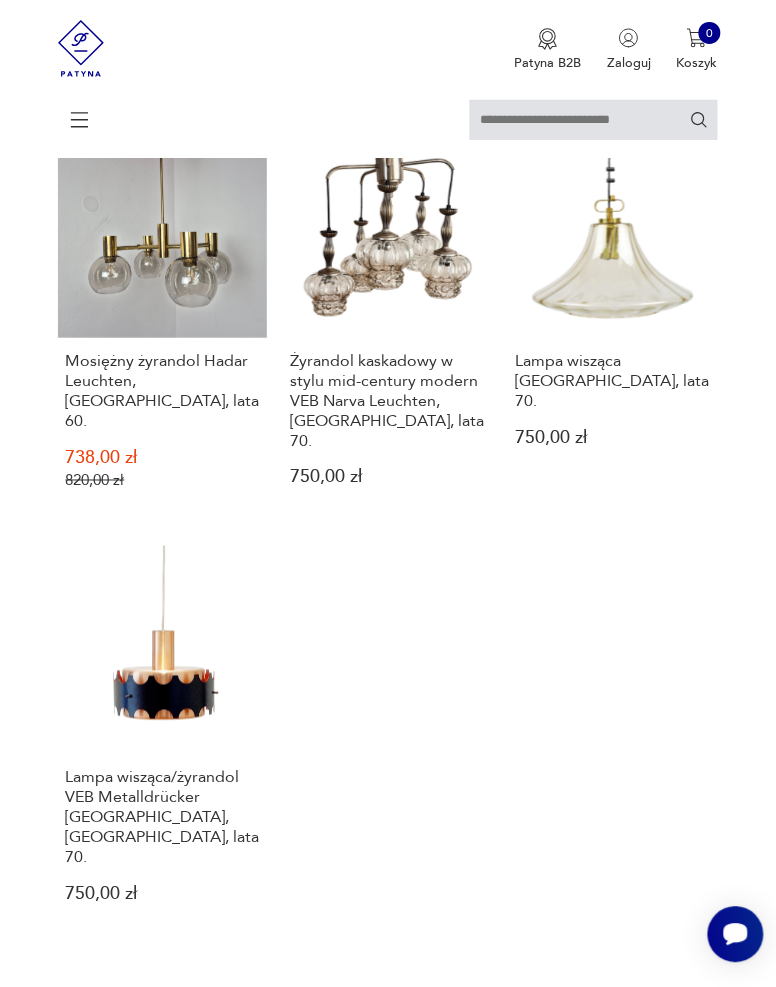 click on "4" at bounding box center (432, 1008) 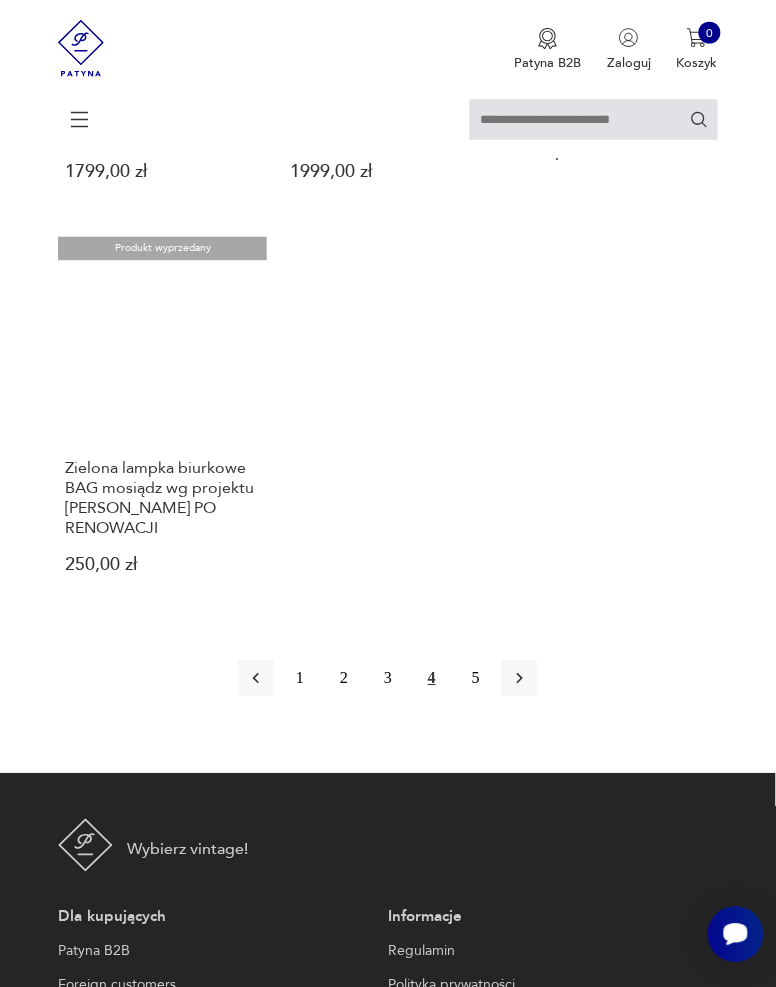 scroll, scrollTop: 2500, scrollLeft: 0, axis: vertical 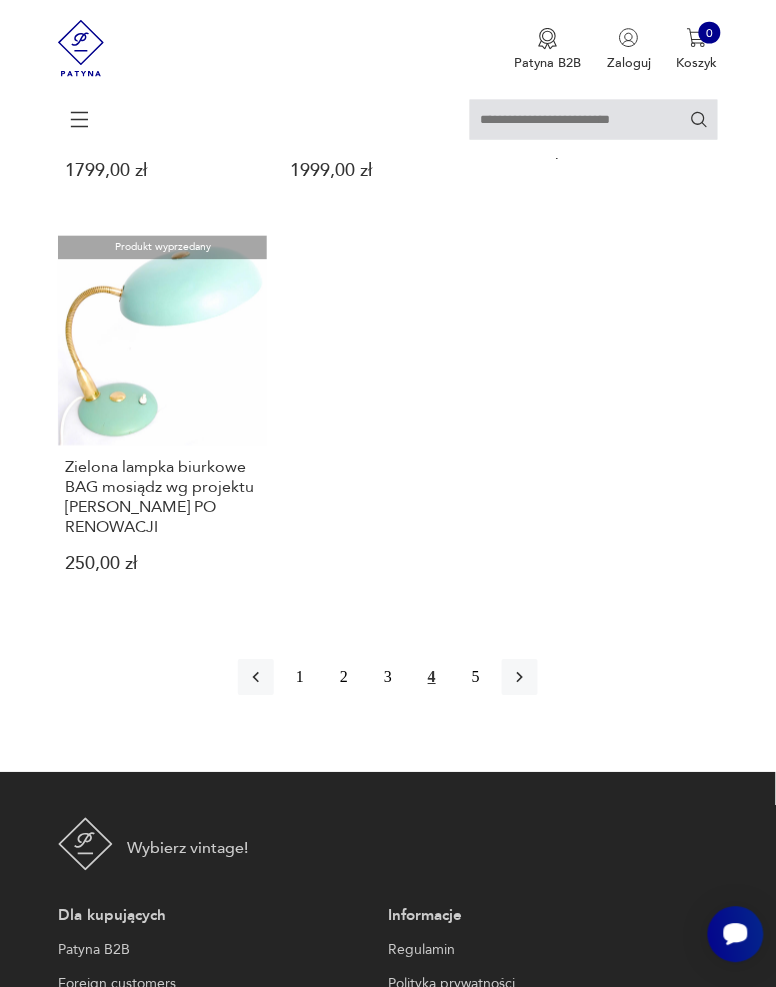 click on "5" at bounding box center [476, 678] 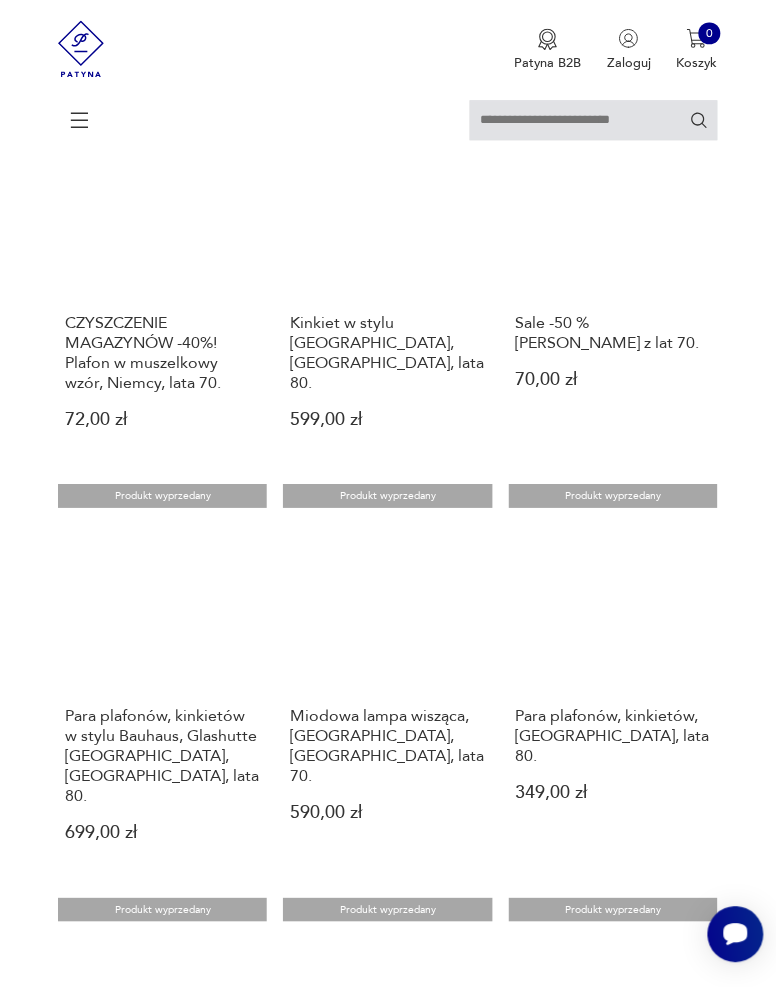 scroll, scrollTop: 626, scrollLeft: 0, axis: vertical 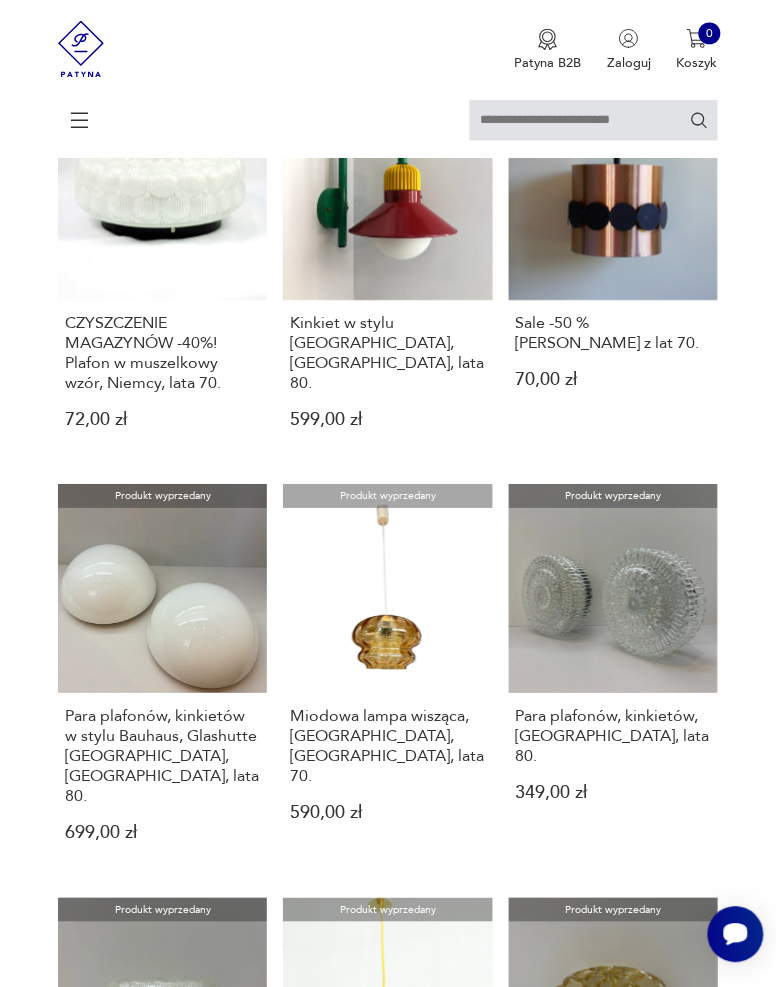click on "Produkt wyprzedany Para plafonów, kinkietów w stylu Bauhaus, Glashutte [GEOGRAPHIC_DATA], [GEOGRAPHIC_DATA], lata 80. 699,00 zł" at bounding box center [162, 678] 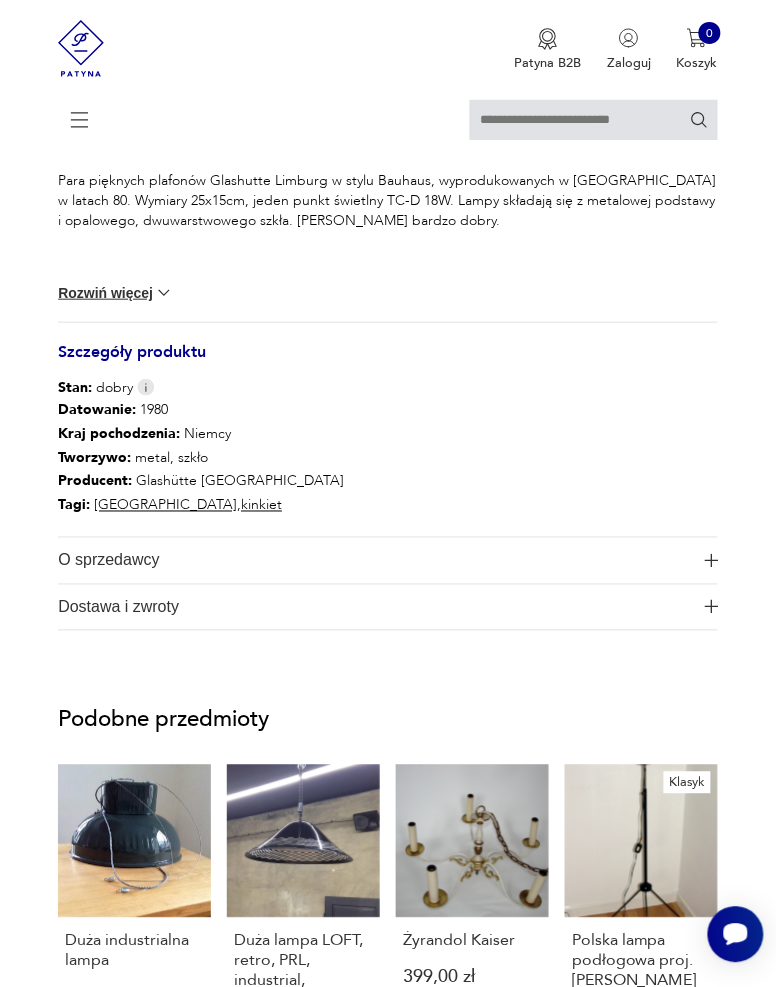 scroll, scrollTop: 1120, scrollLeft: 0, axis: vertical 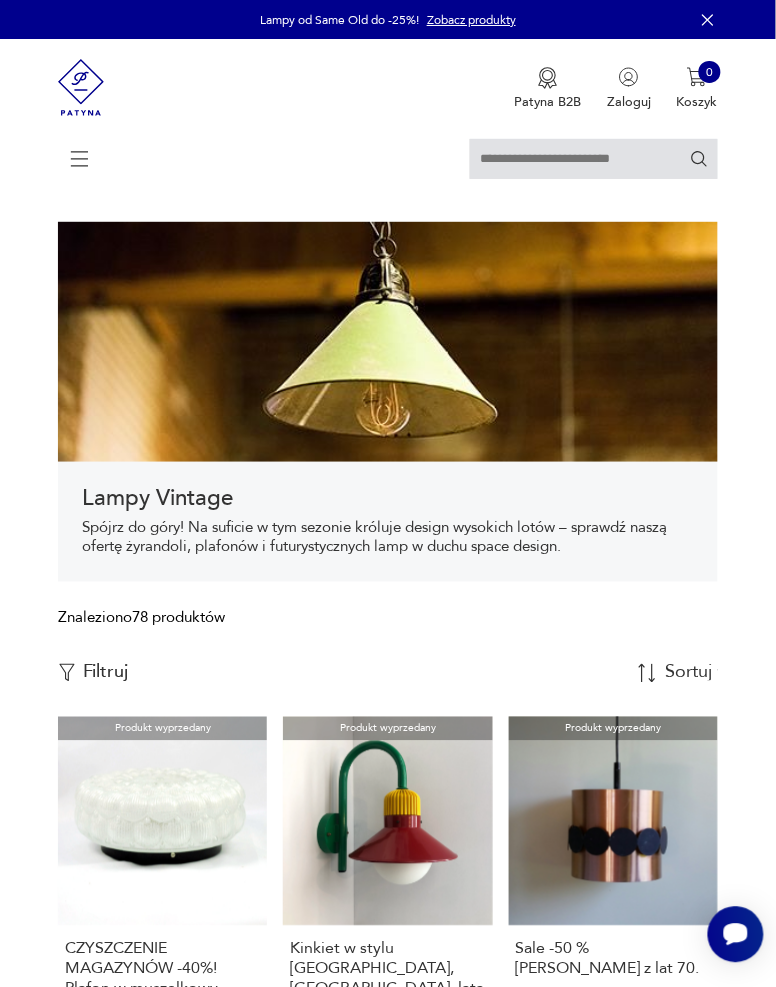 click on "Filtruj" at bounding box center (106, 673) 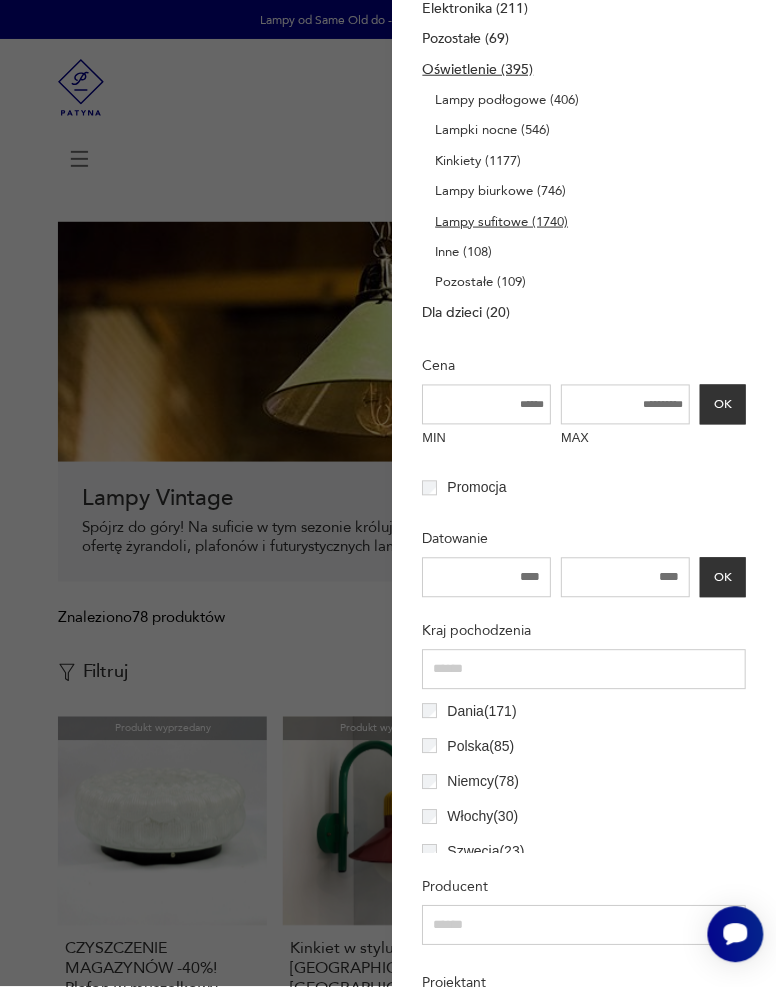 scroll, scrollTop: 225, scrollLeft: 0, axis: vertical 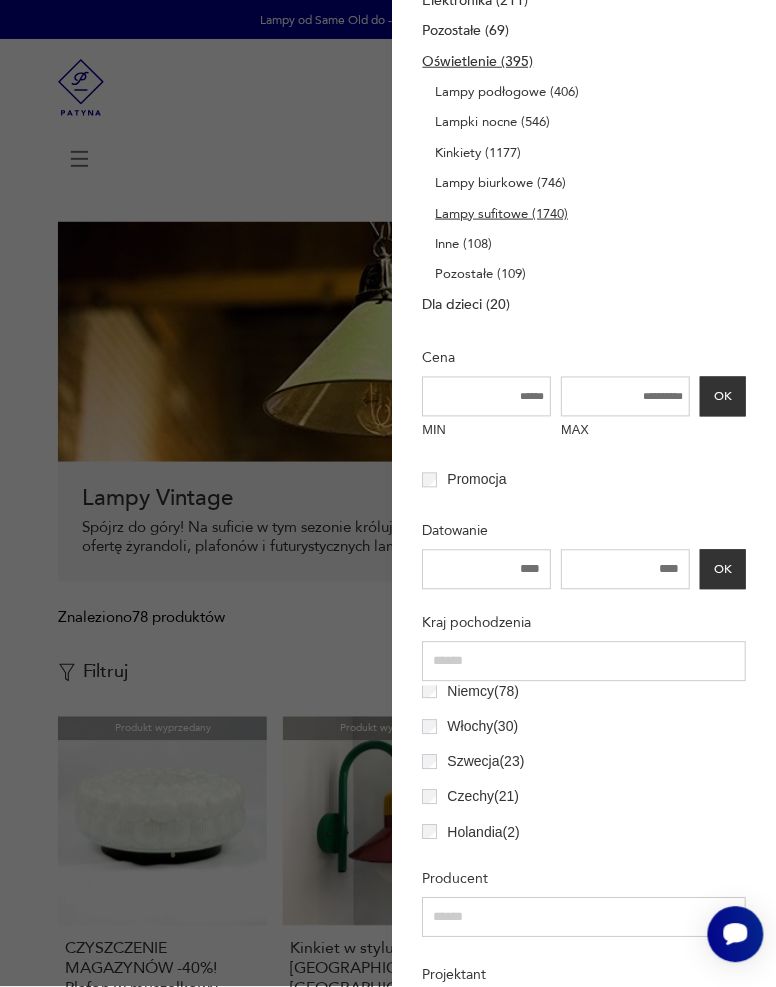 click on "Włochy  ( 30 )" at bounding box center [477, 727] 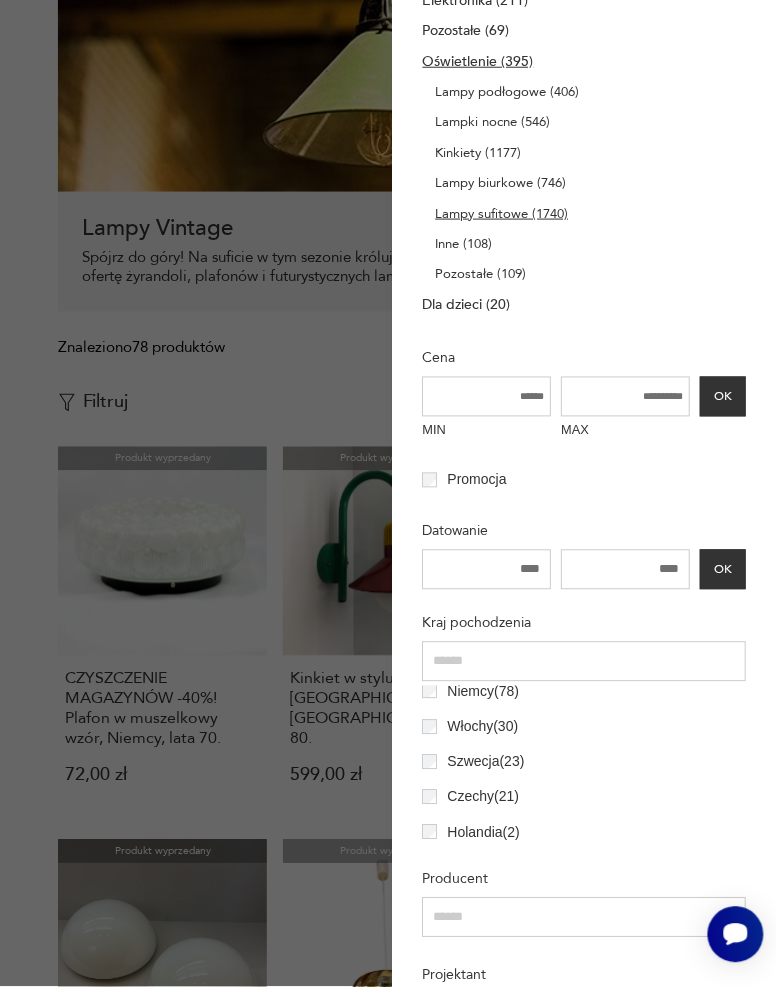scroll, scrollTop: 308, scrollLeft: 0, axis: vertical 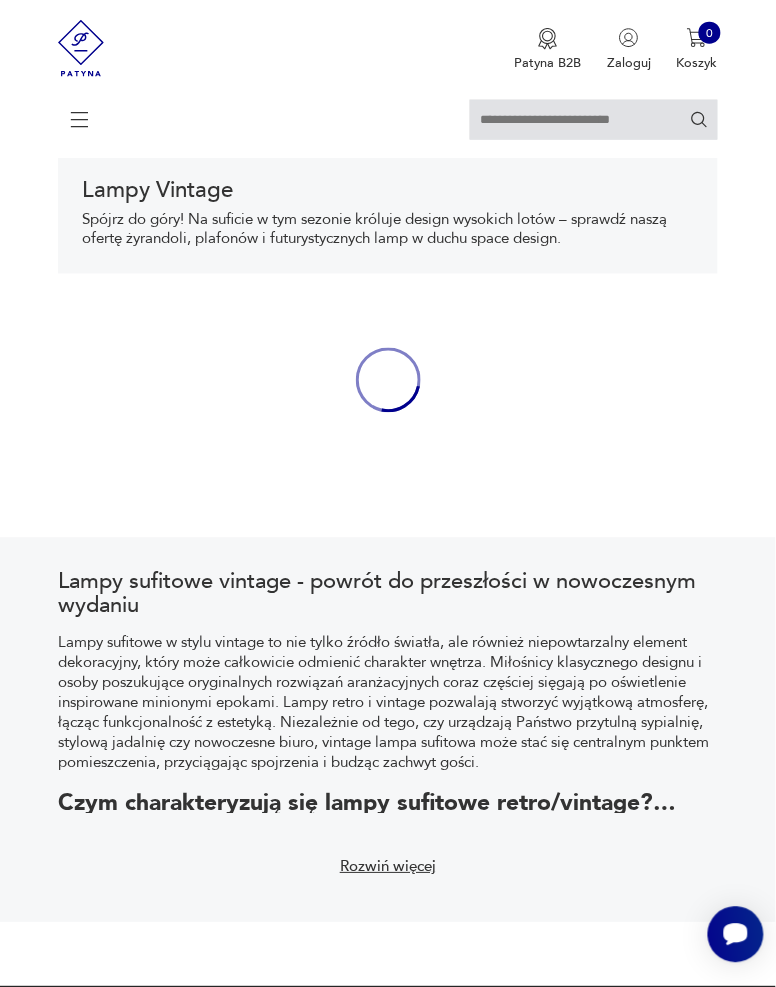 click on "Lampy sufitowe w stylu vintage to nie tylko źródło światła, ale również niepowtarzalny element dekoracyjny, który może całkowicie odmienić charakter wnętrza. Miłośnicy klasycznego designu i osoby poszukujące oryginalnych rozwiązań aranżacyjnych coraz częściej sięgają po oświetlenie inspirowane minionymi epokami. Lampy retro i vintage pozwalają stworzyć wyjątkową atmosferę, łącząc funkcjonalność z estetyką. Niezależnie od tego, czy urządzają Państwo przytulną sypialnię, stylową jadalnię czy nowoczesne biuro, vintage lampa sufitowa może stać się centralnym punktem pomieszczenia, przyciągając spojrzenia i budząc zachwyt gości." at bounding box center (388, 704) 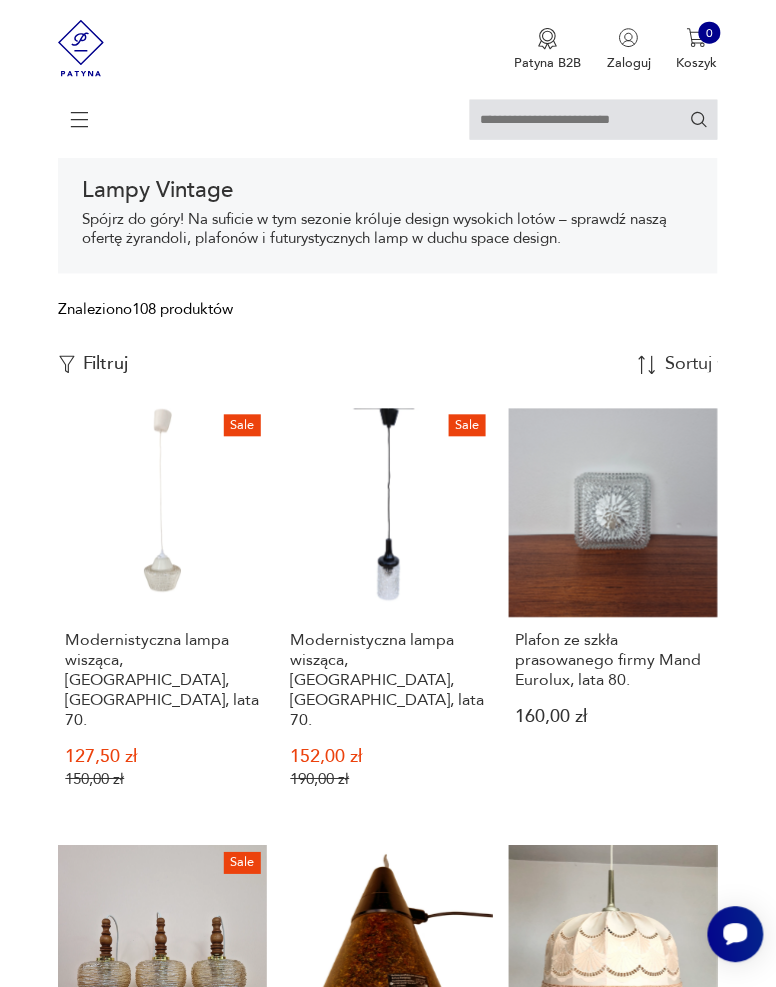 click at bounding box center (67, 365) 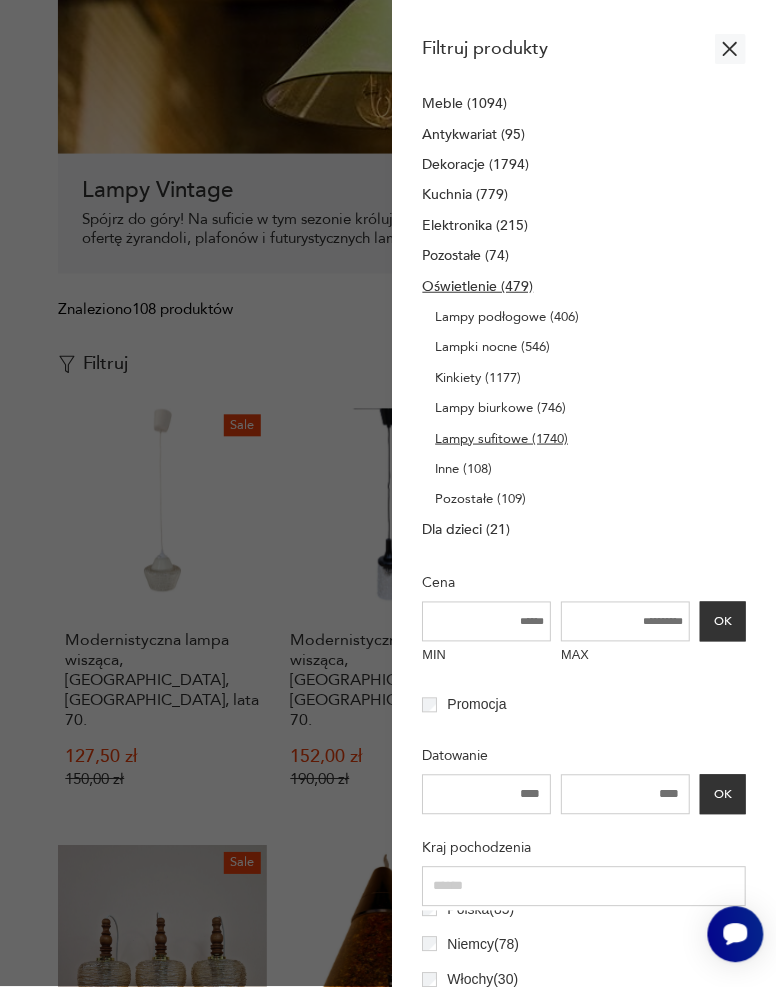 scroll, scrollTop: 54, scrollLeft: 0, axis: vertical 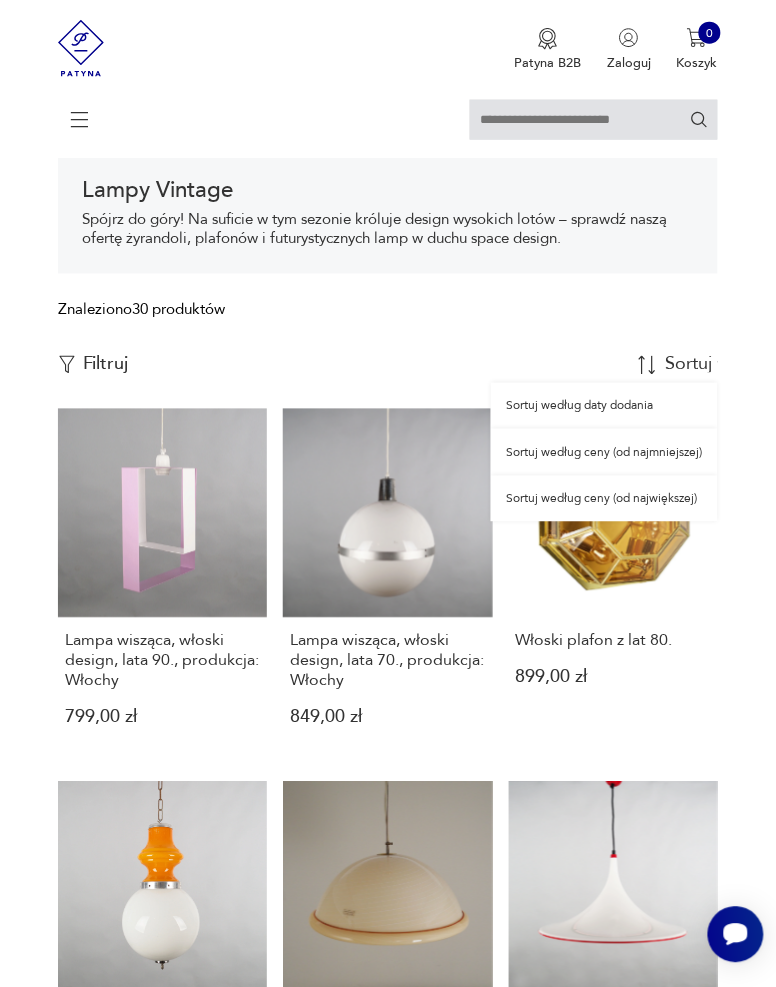 click on "Sortuj według ceny (od najmniejszej)" at bounding box center (604, 452) 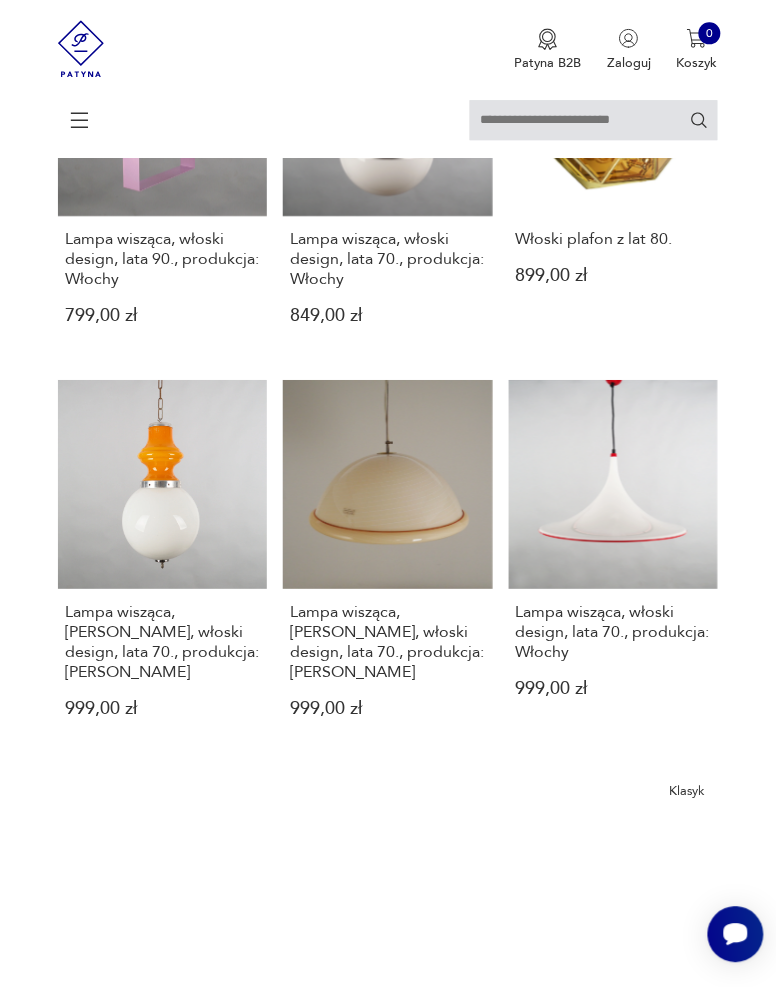 scroll, scrollTop: 712, scrollLeft: 0, axis: vertical 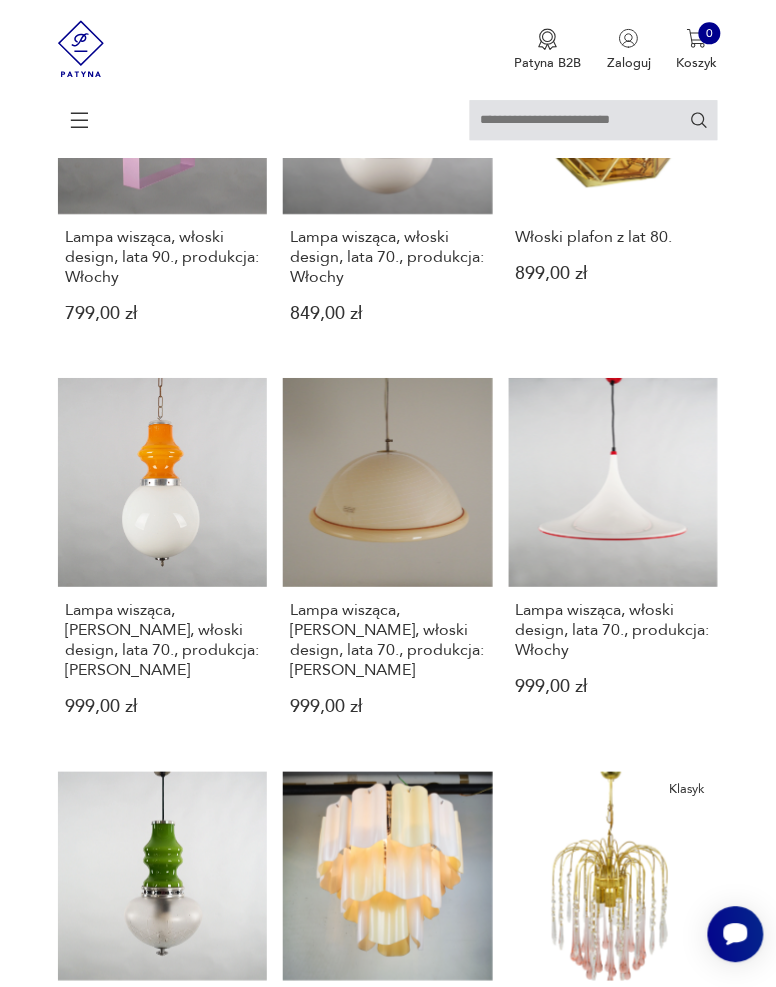 click on "Lampa wisząca, [PERSON_NAME], włoski design, lata 70., produkcja: Włochy 999,00 zł" at bounding box center [387, 562] 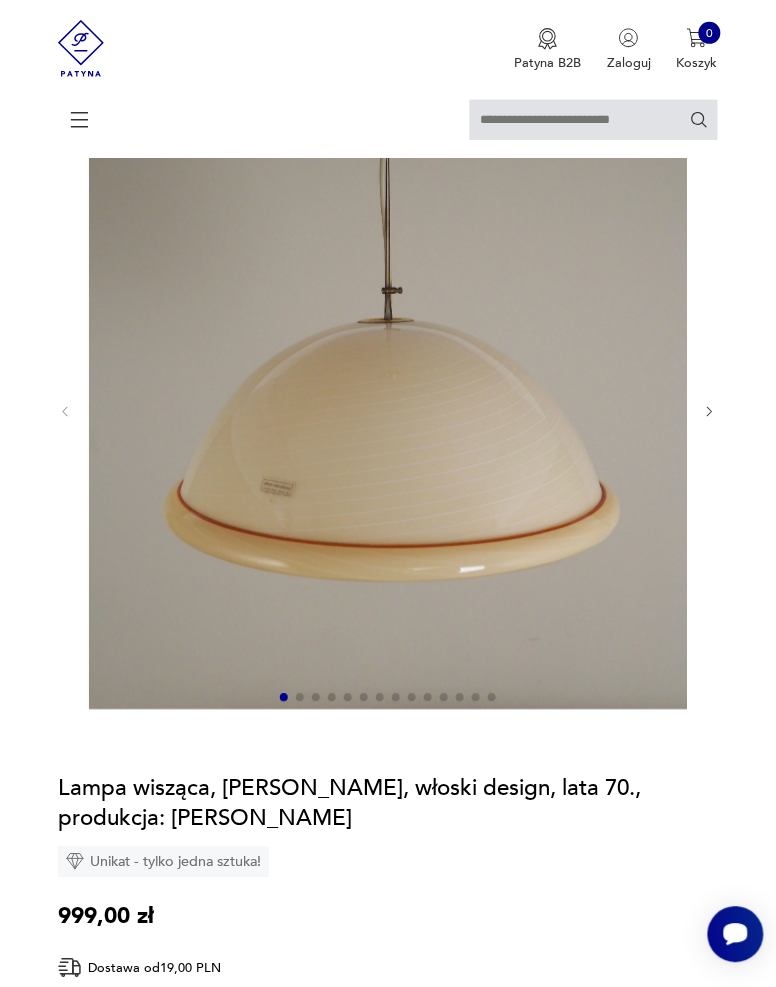 scroll, scrollTop: 0, scrollLeft: 0, axis: both 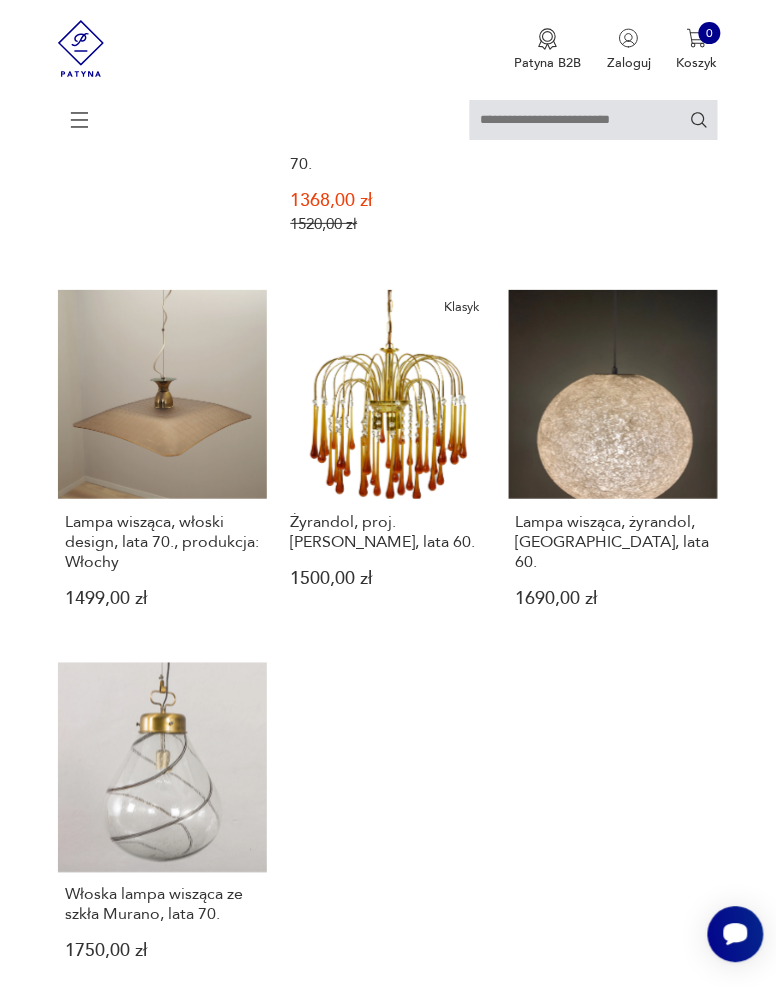 click on "Lampa wisząca, żyrandol, [GEOGRAPHIC_DATA], lata 60. 1690,00 zł" at bounding box center (613, 464) 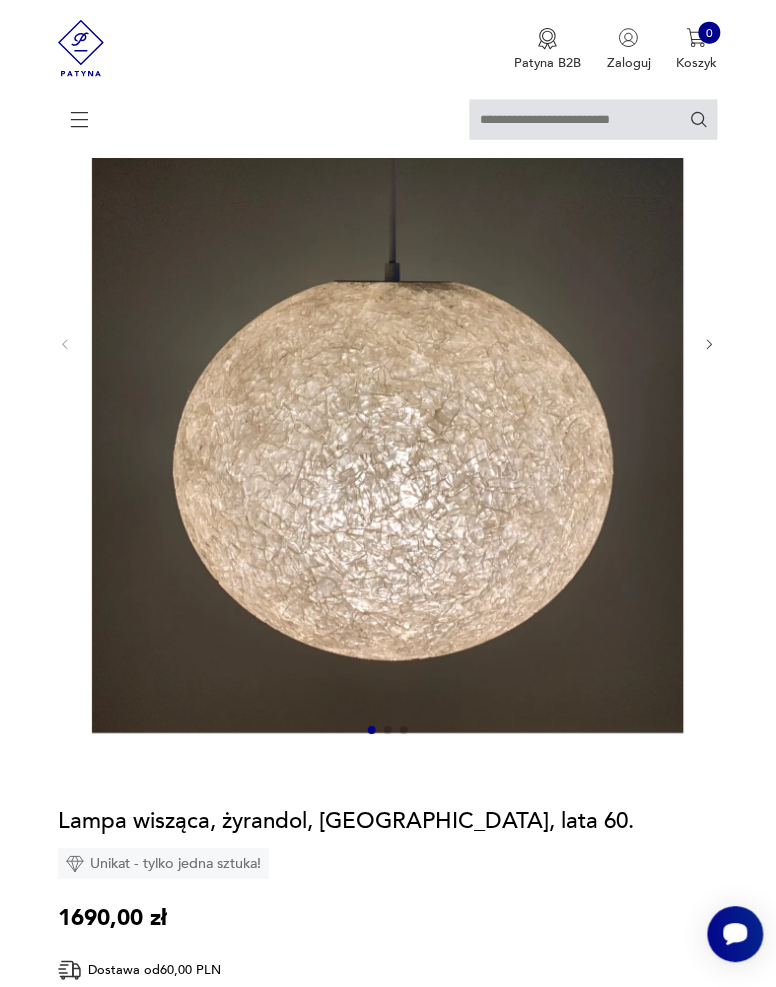 scroll, scrollTop: 326, scrollLeft: 0, axis: vertical 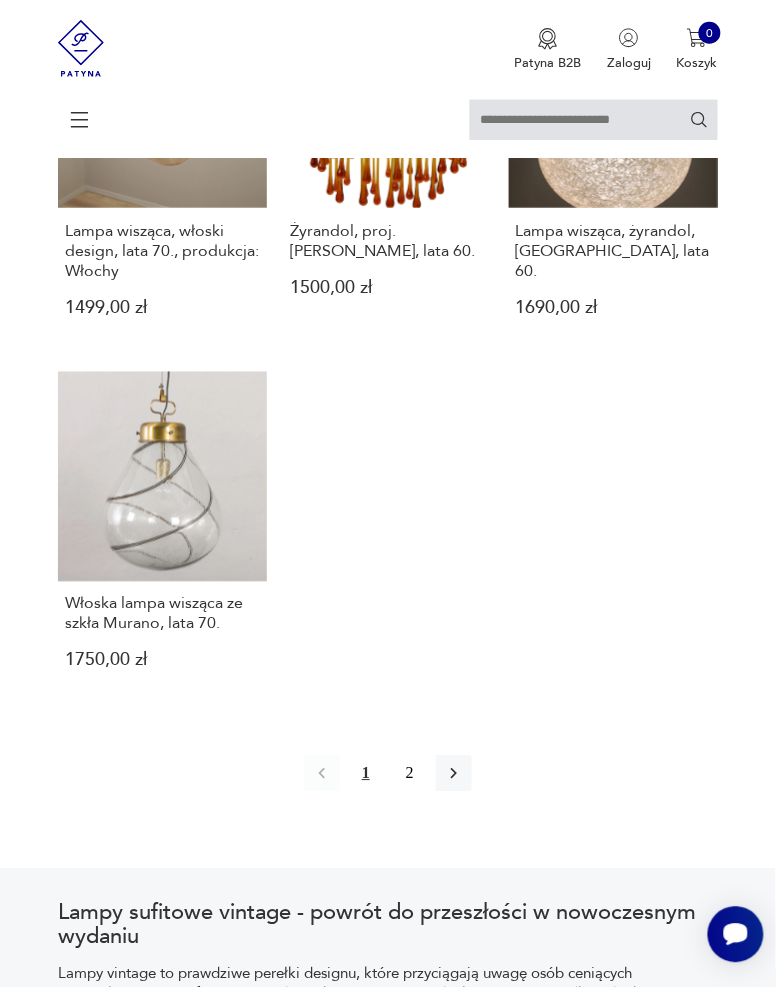 click 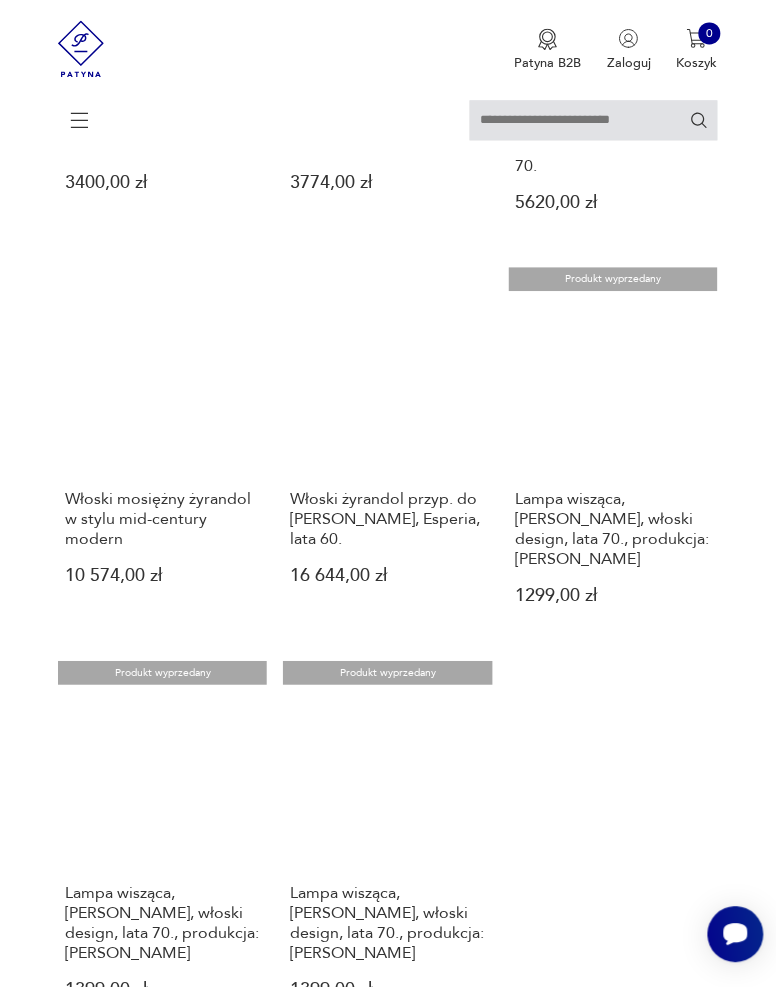 scroll, scrollTop: 1641, scrollLeft: 0, axis: vertical 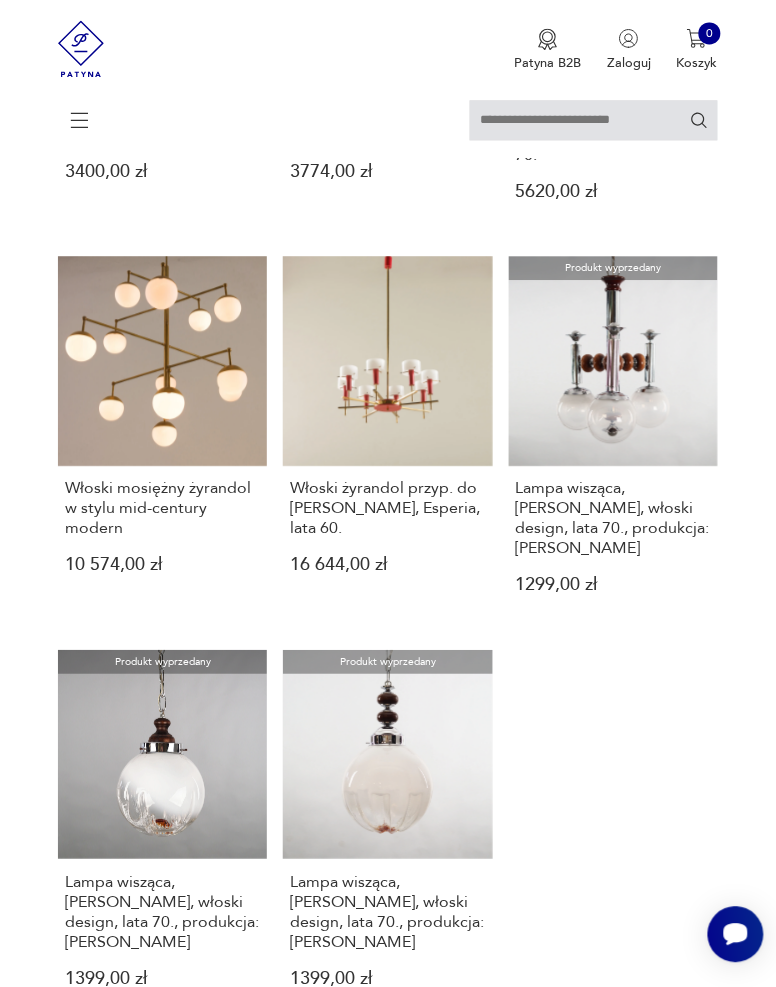 click on "Produkt wyprzedany Lampa wisząca, szkło Murano, włoski design, lata 70., produkcja: [PERSON_NAME] 1399,00 zł" at bounding box center [162, 834] 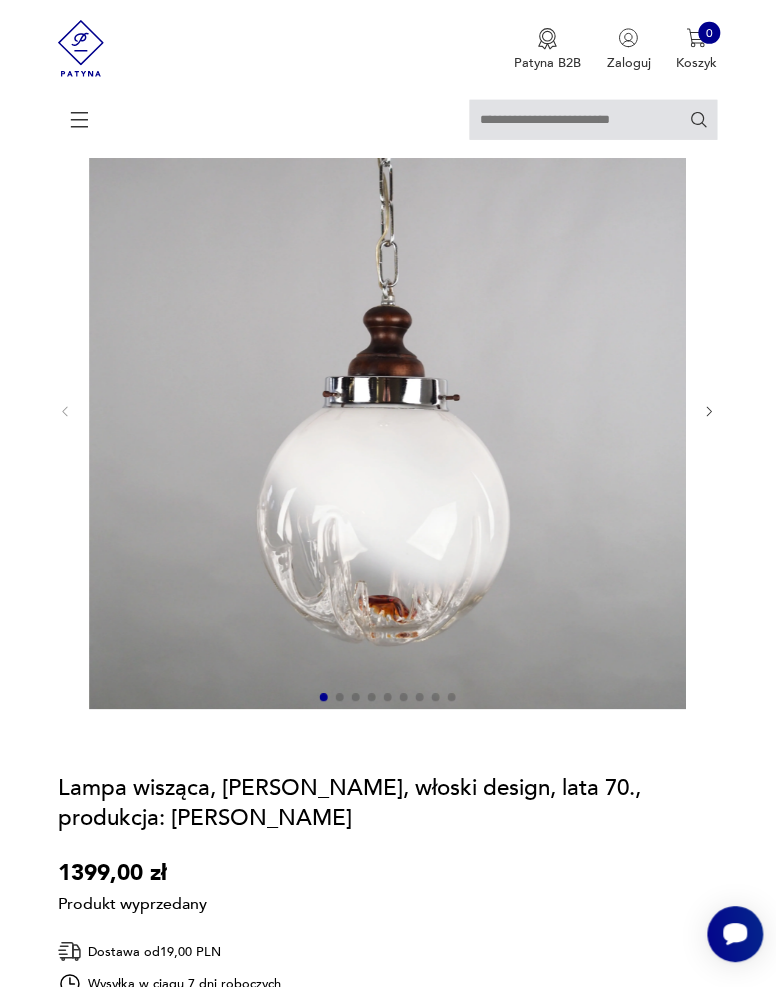 scroll, scrollTop: 0, scrollLeft: 0, axis: both 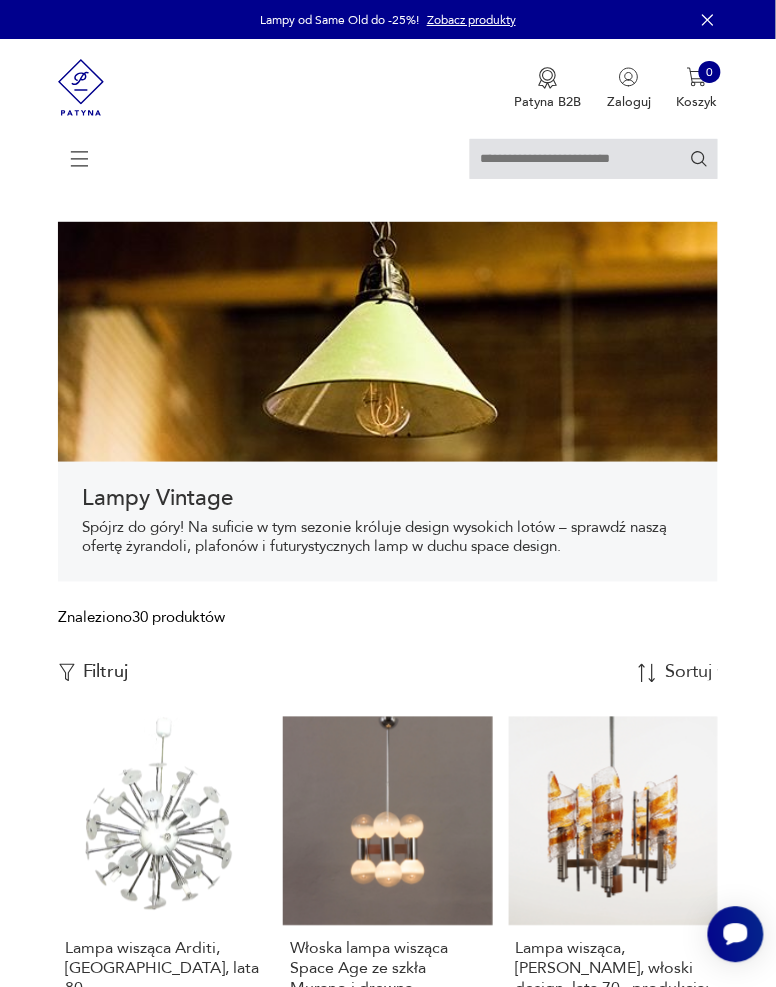 click on "Filtruj" at bounding box center [106, 673] 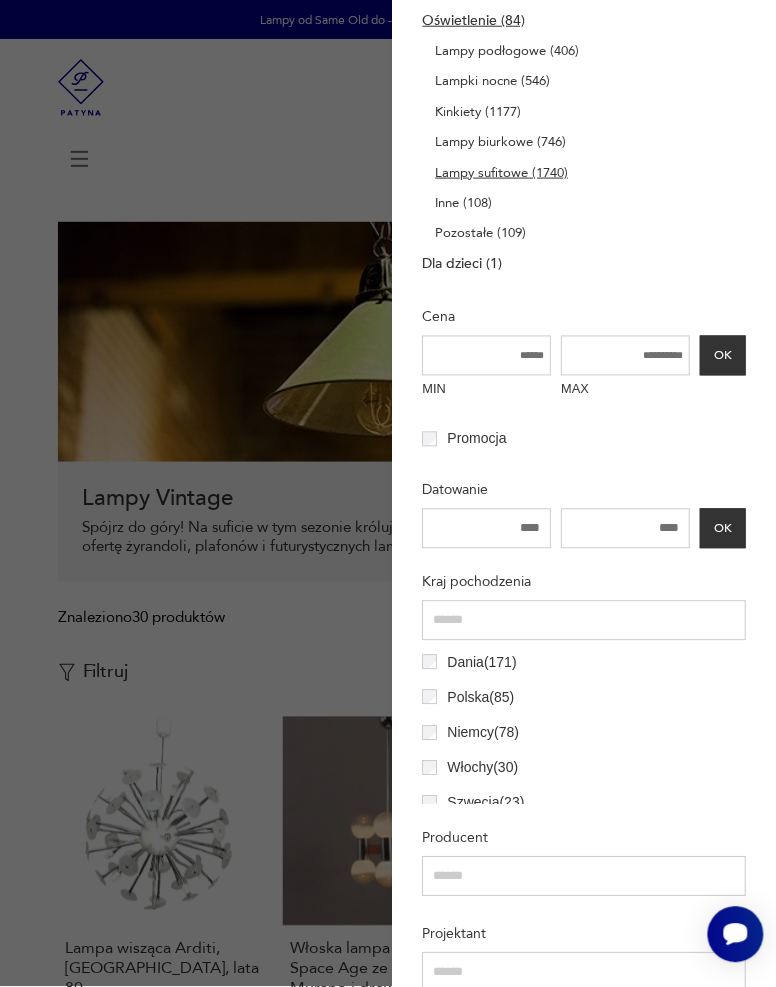 scroll, scrollTop: 266, scrollLeft: 0, axis: vertical 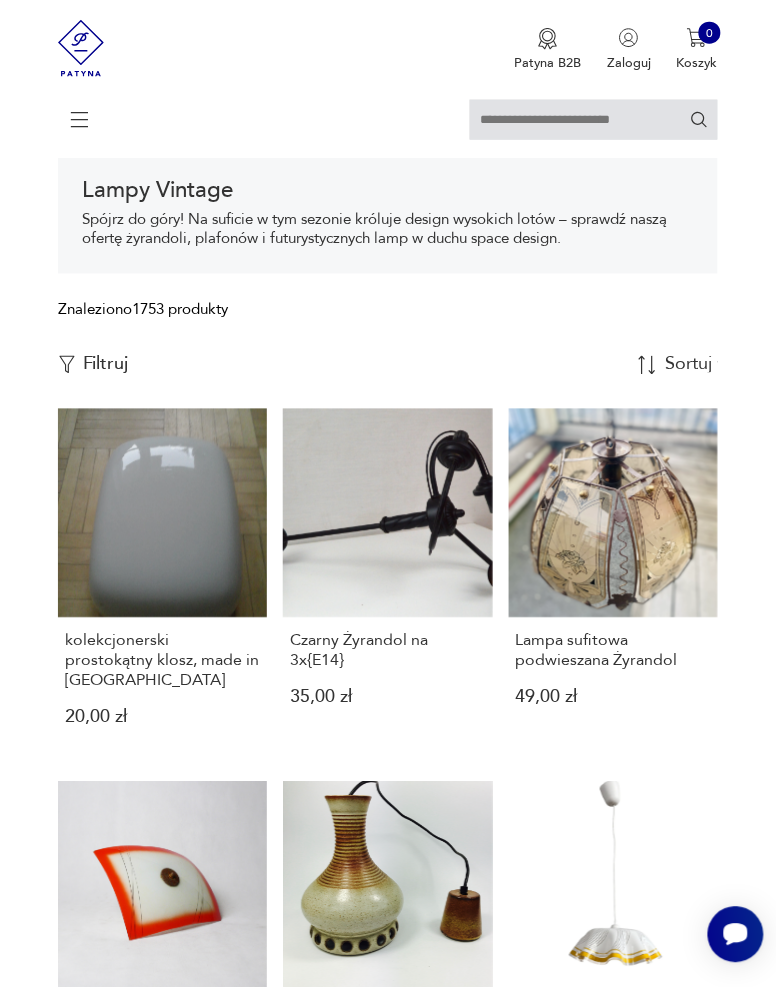 click on "Filtruj" at bounding box center [106, 365] 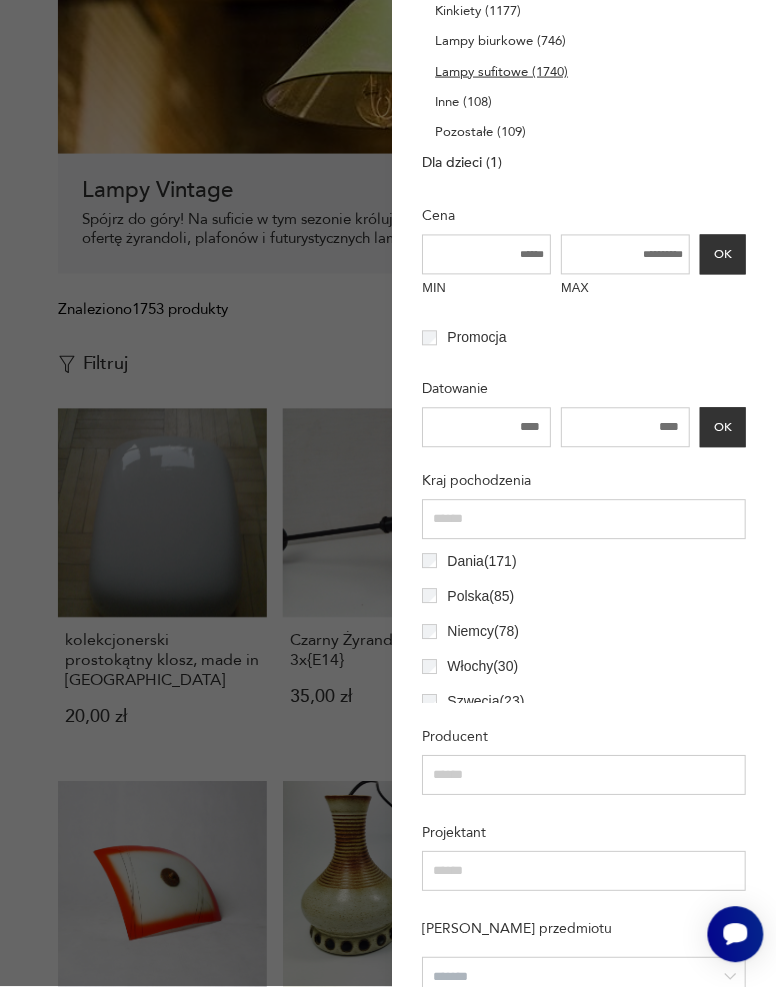 scroll, scrollTop: 361, scrollLeft: 0, axis: vertical 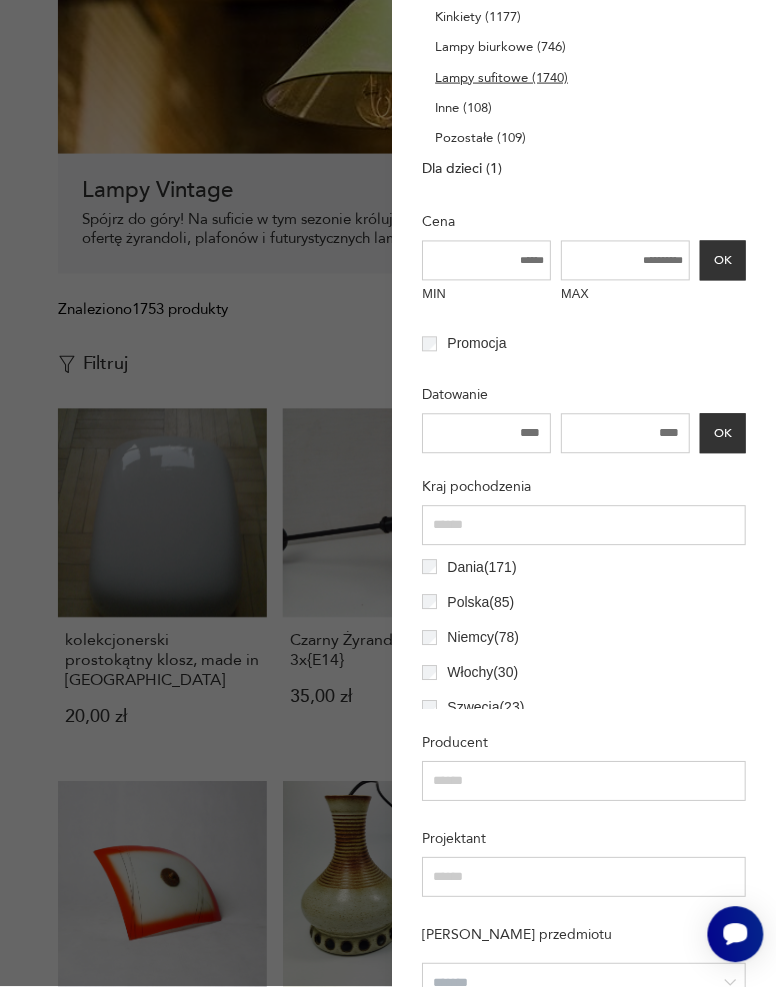 click on "Polska  ( 85 )" at bounding box center [480, 603] 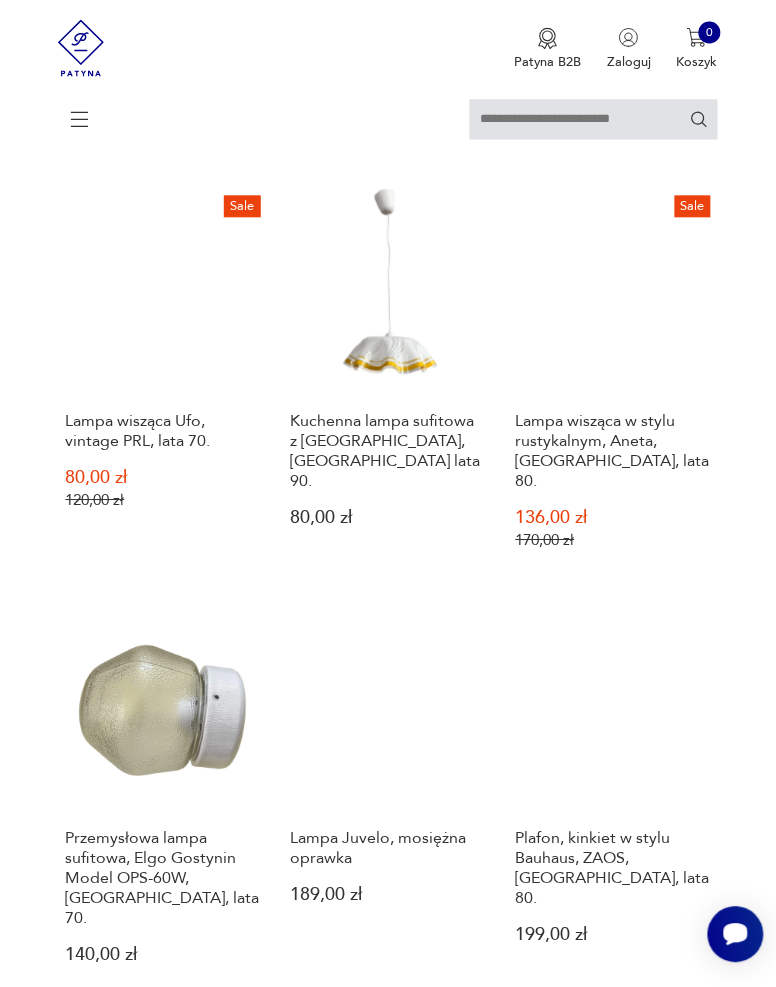 scroll, scrollTop: 0, scrollLeft: 0, axis: both 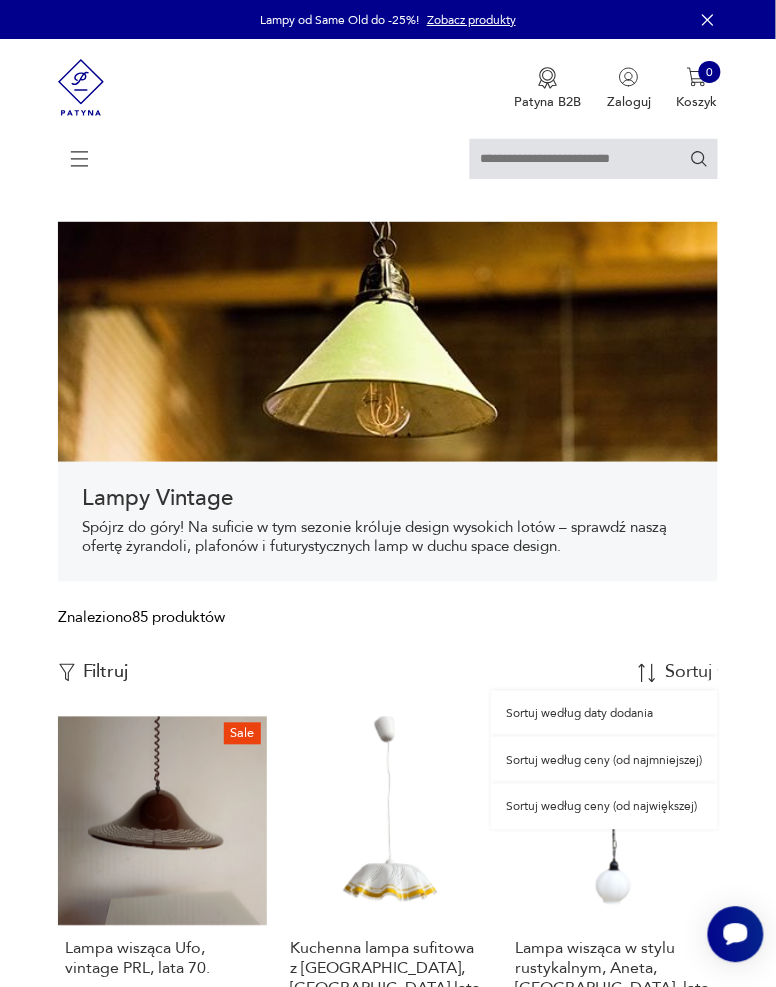 click on "Sortuj według ceny (od najmniejszej)" at bounding box center [604, 760] 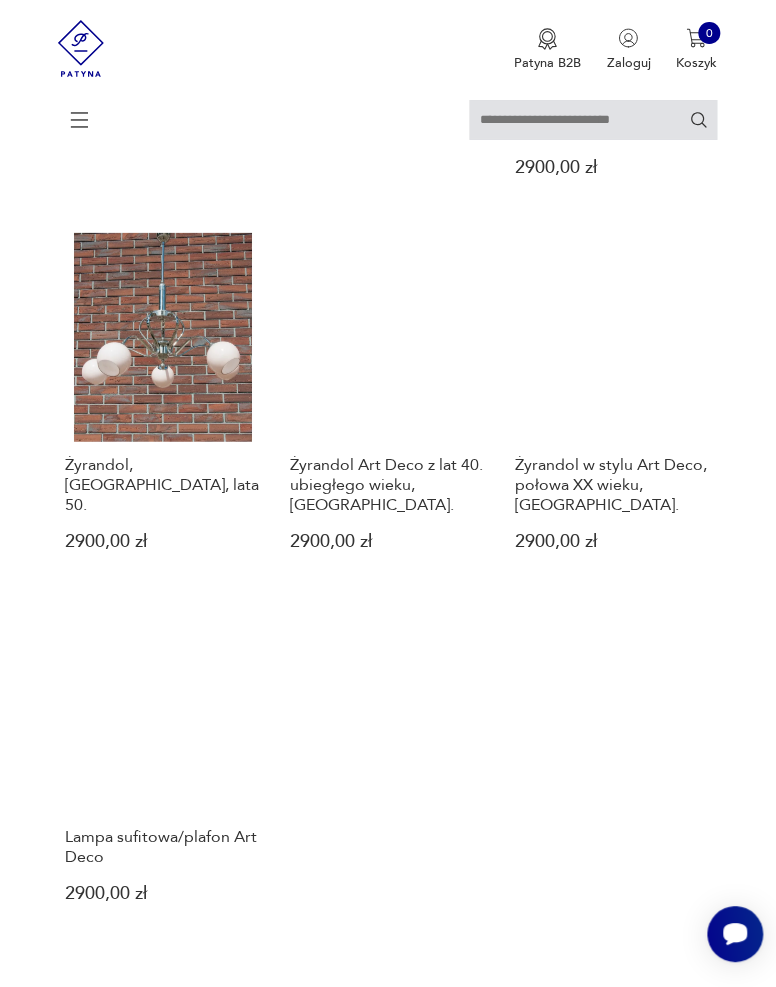 scroll, scrollTop: 2064, scrollLeft: 0, axis: vertical 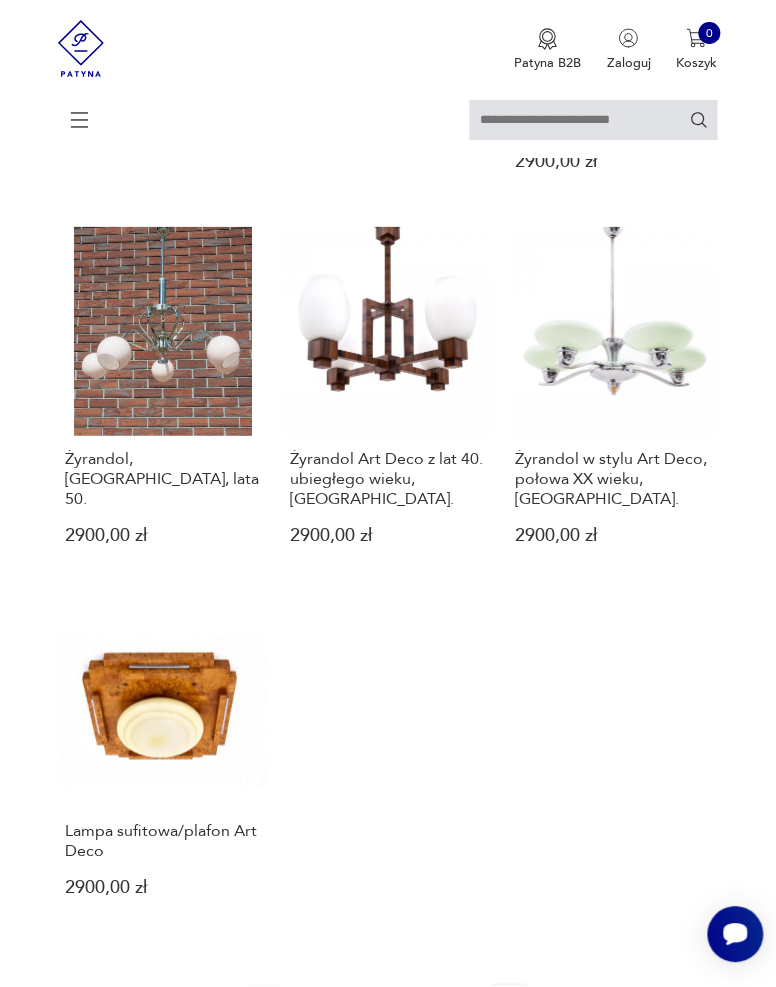 click on "2" at bounding box center [354, 1002] 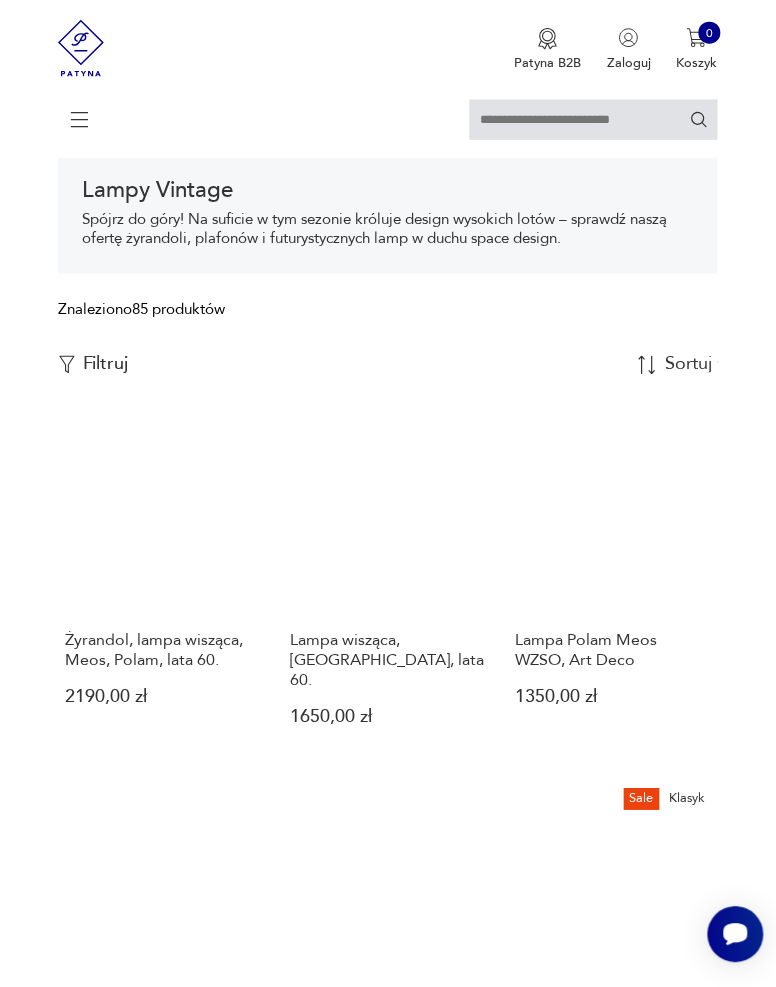 scroll, scrollTop: 293, scrollLeft: 0, axis: vertical 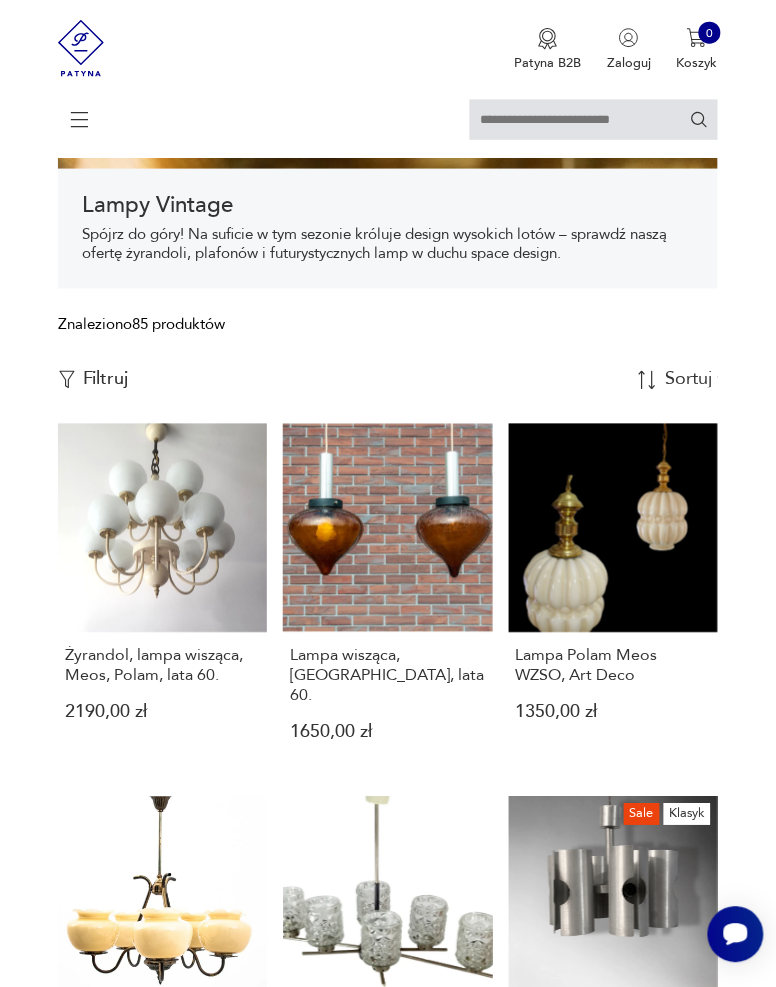 click on "Lampa wisząca, [GEOGRAPHIC_DATA], lata 60. 1650,00 zł" at bounding box center [387, 598] 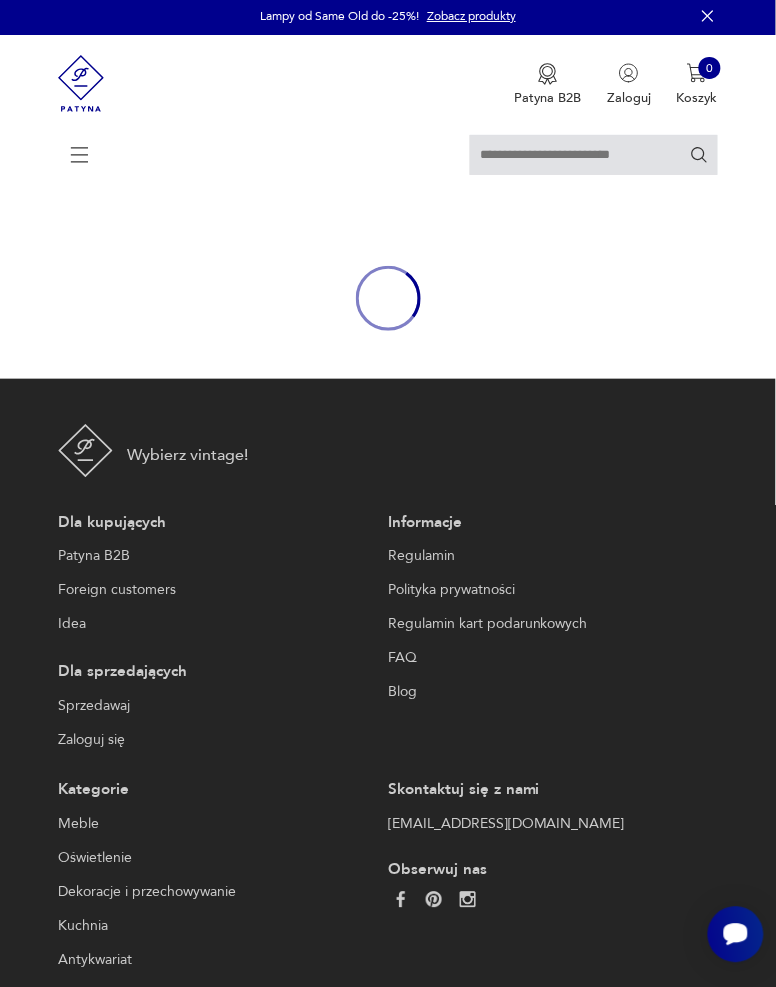 scroll, scrollTop: 0, scrollLeft: 0, axis: both 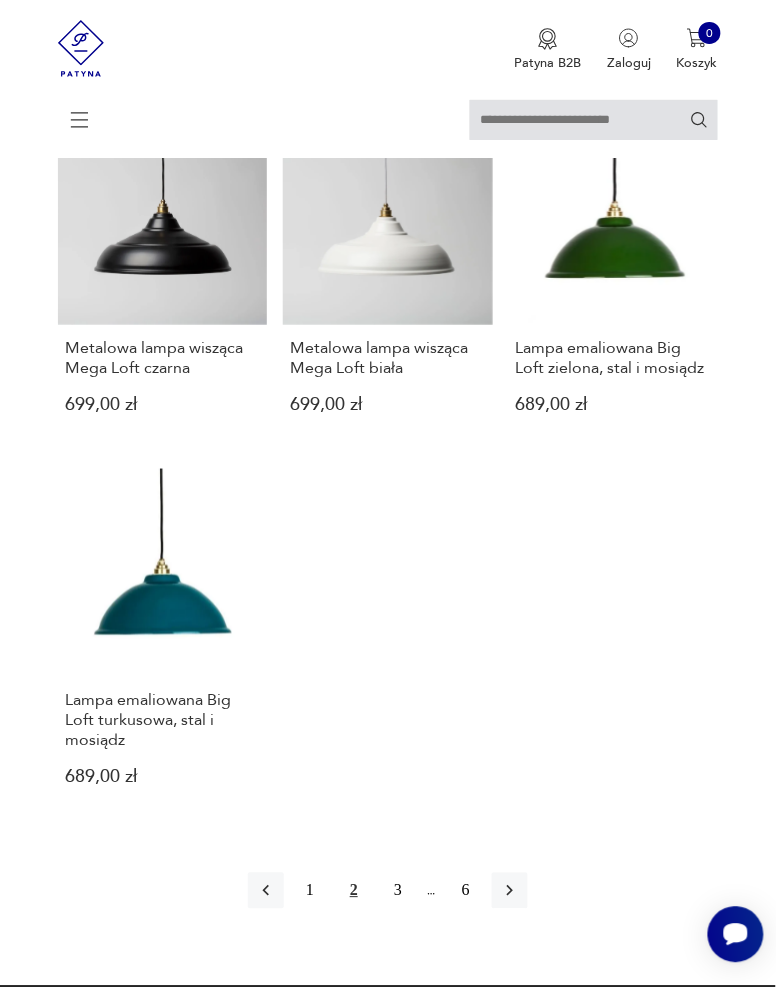 click on "3" at bounding box center (398, 891) 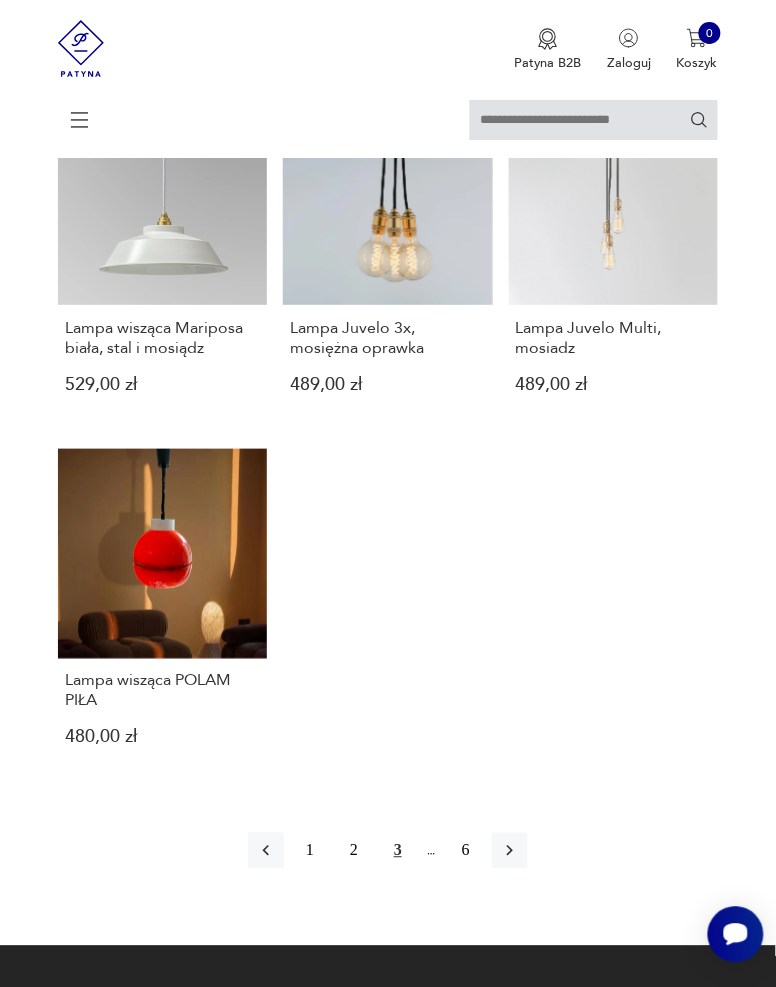 scroll, scrollTop: 2101, scrollLeft: 0, axis: vertical 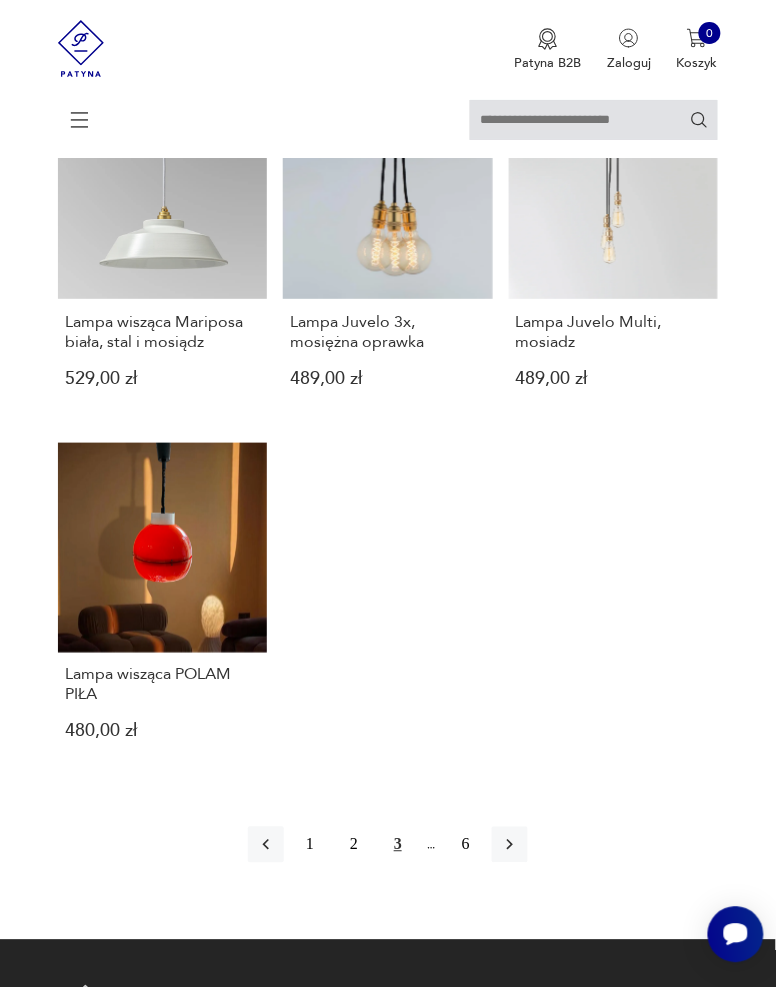 click 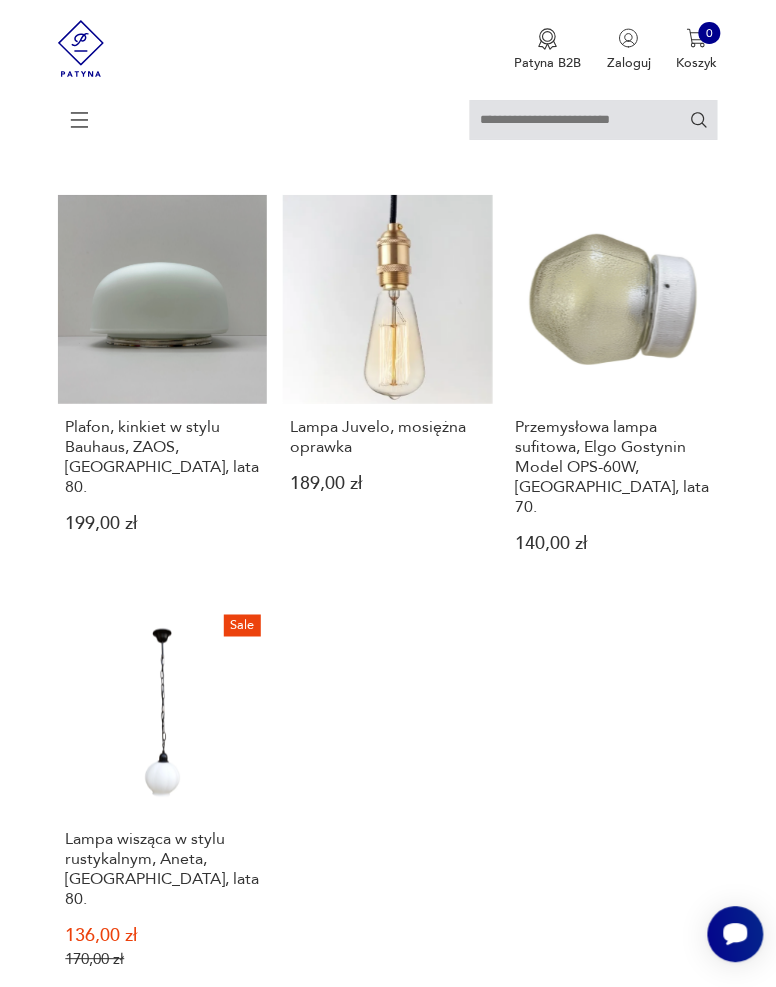 scroll, scrollTop: 2061, scrollLeft: 0, axis: vertical 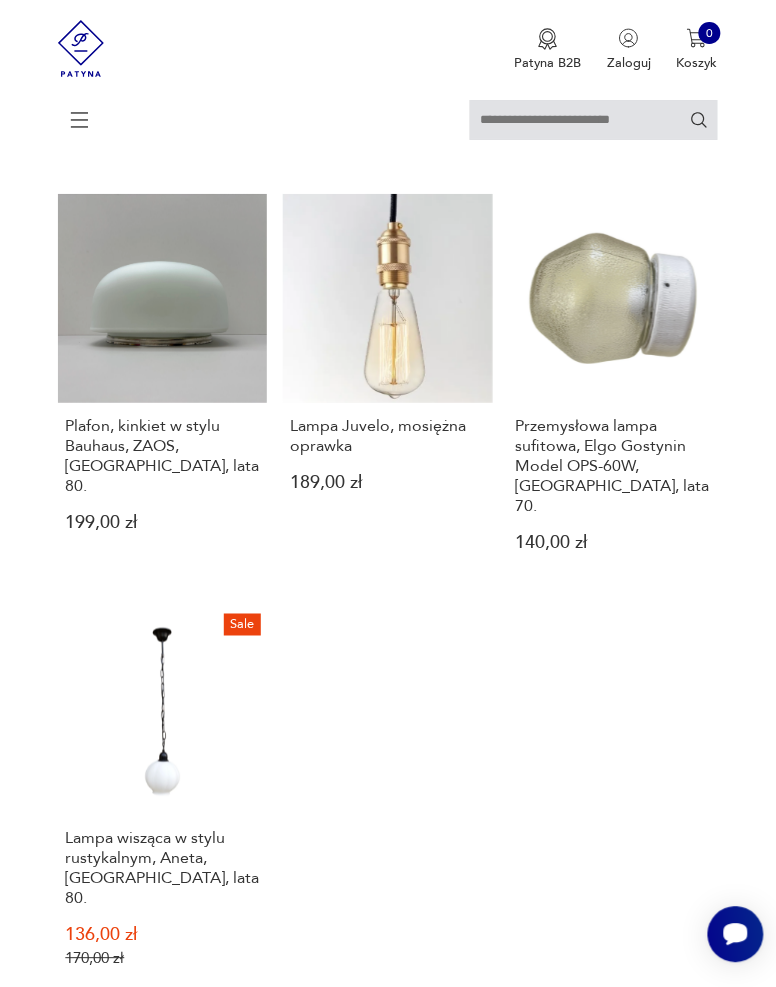 click on "5" at bounding box center [422, 1073] 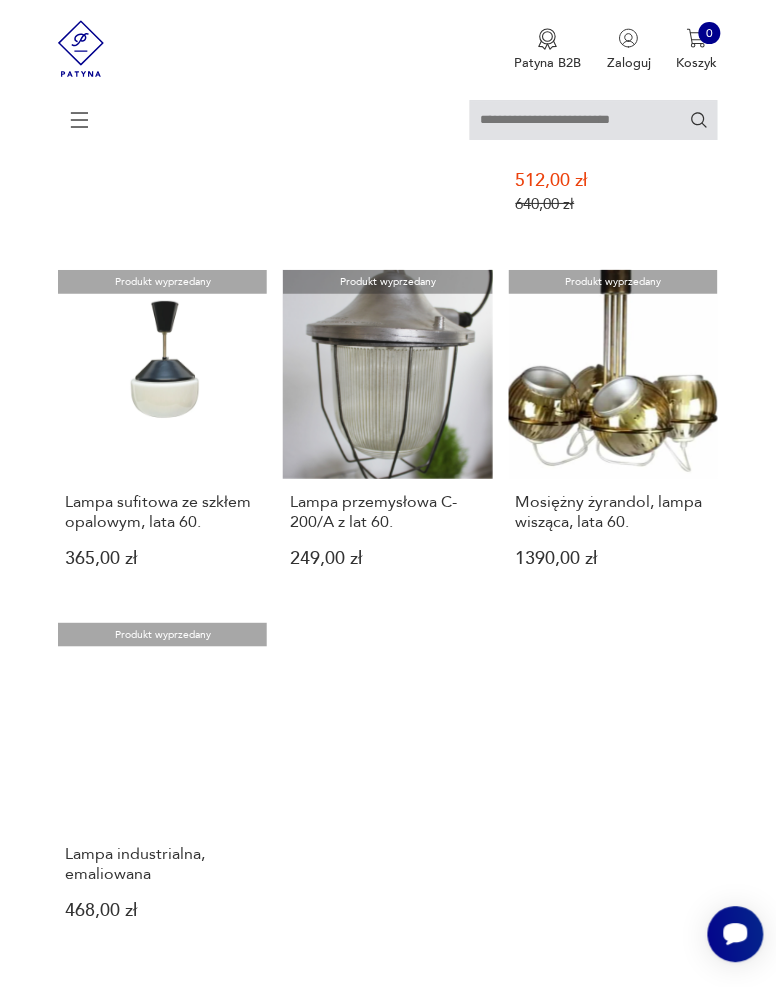 scroll, scrollTop: 2008, scrollLeft: 0, axis: vertical 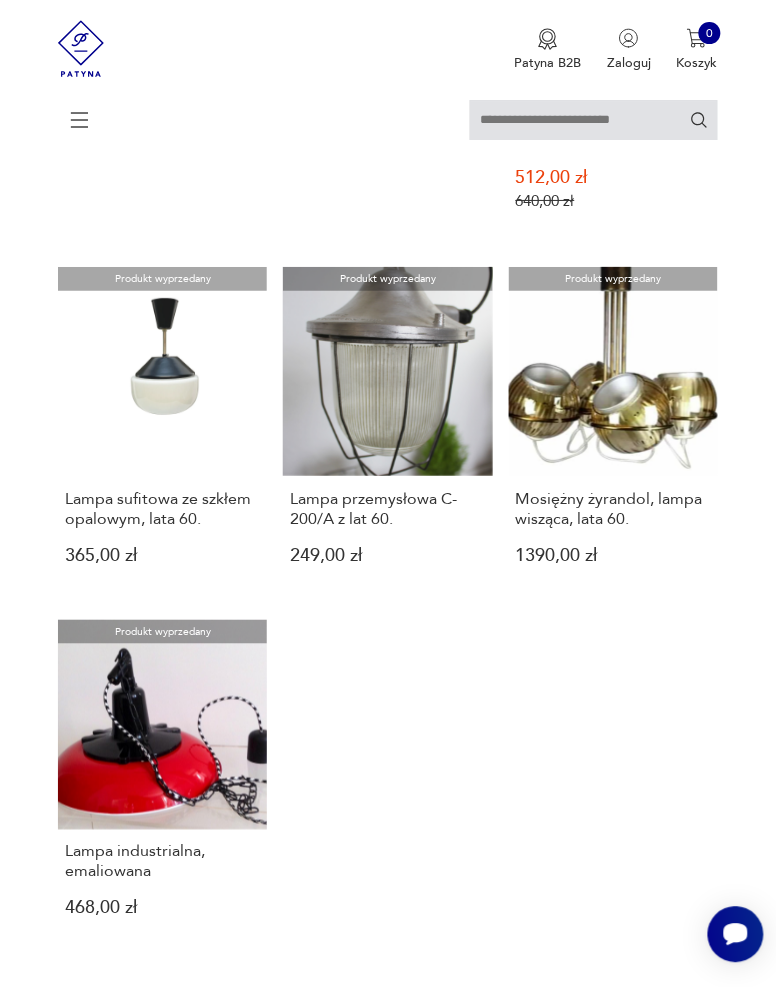 click on "6" at bounding box center [466, 1022] 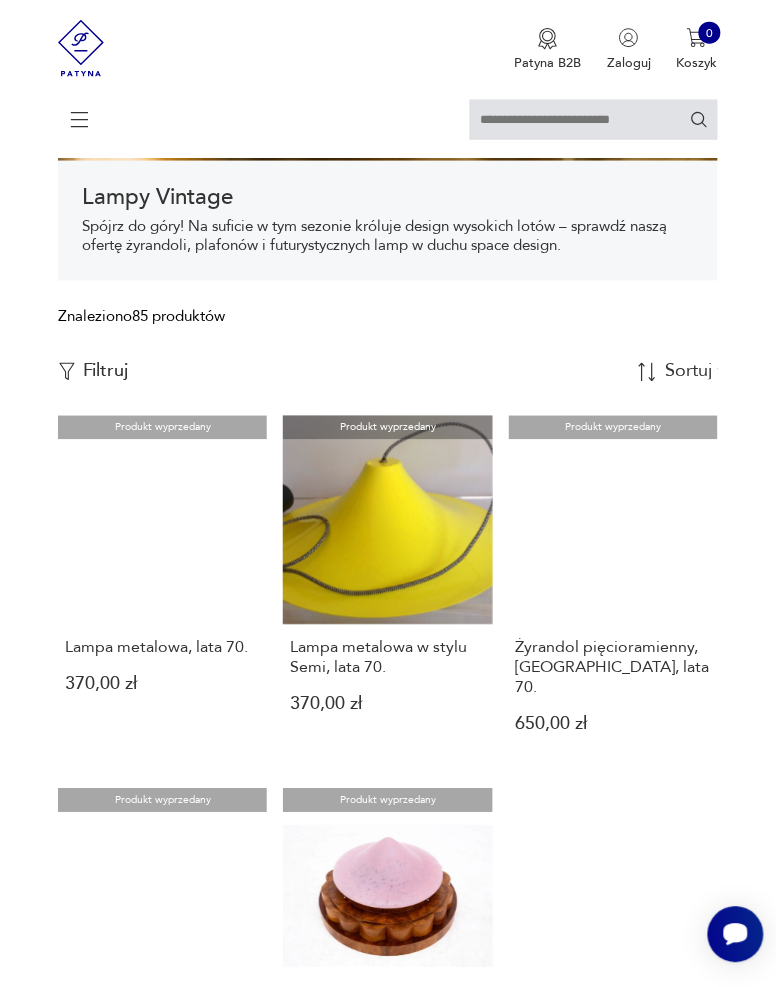 scroll, scrollTop: 0, scrollLeft: 0, axis: both 